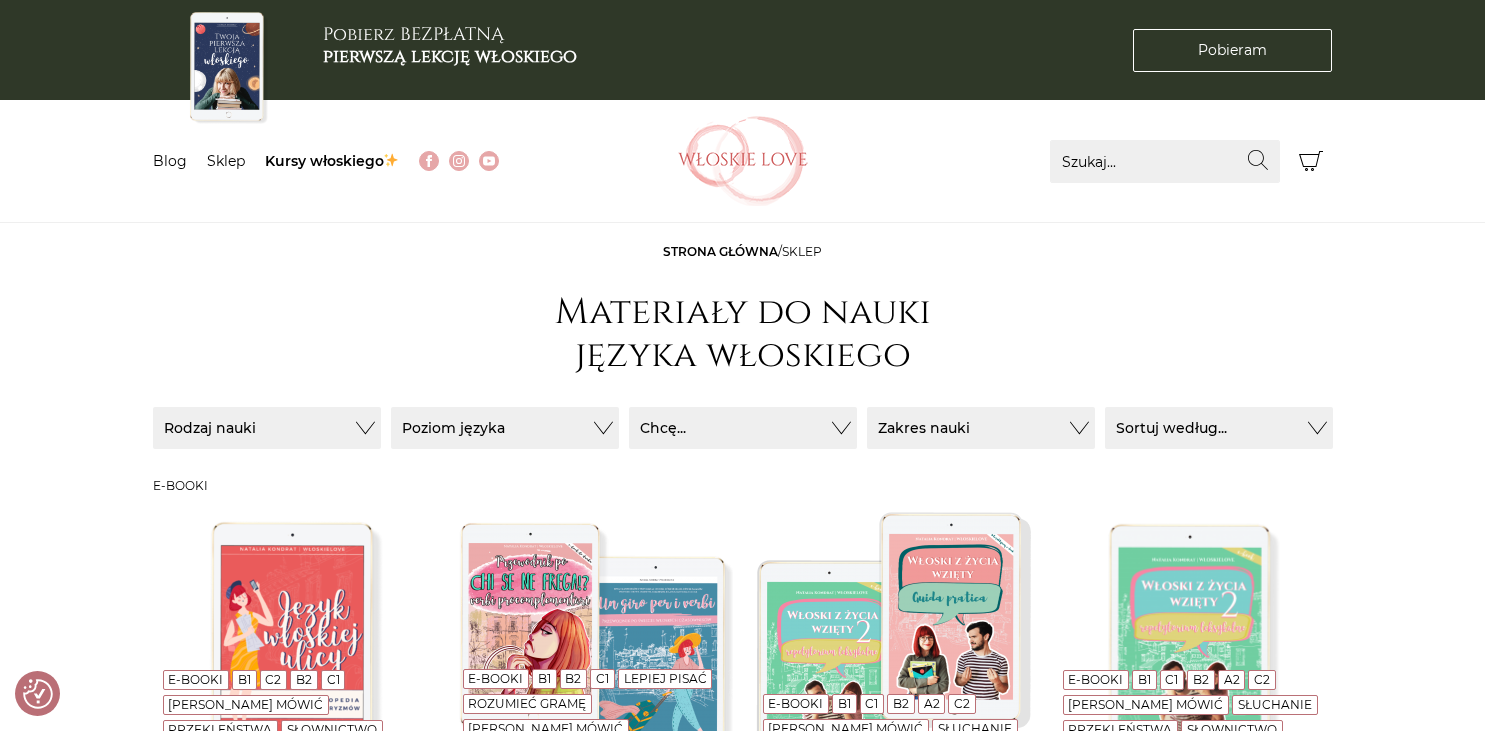 scroll, scrollTop: 0, scrollLeft: 0, axis: both 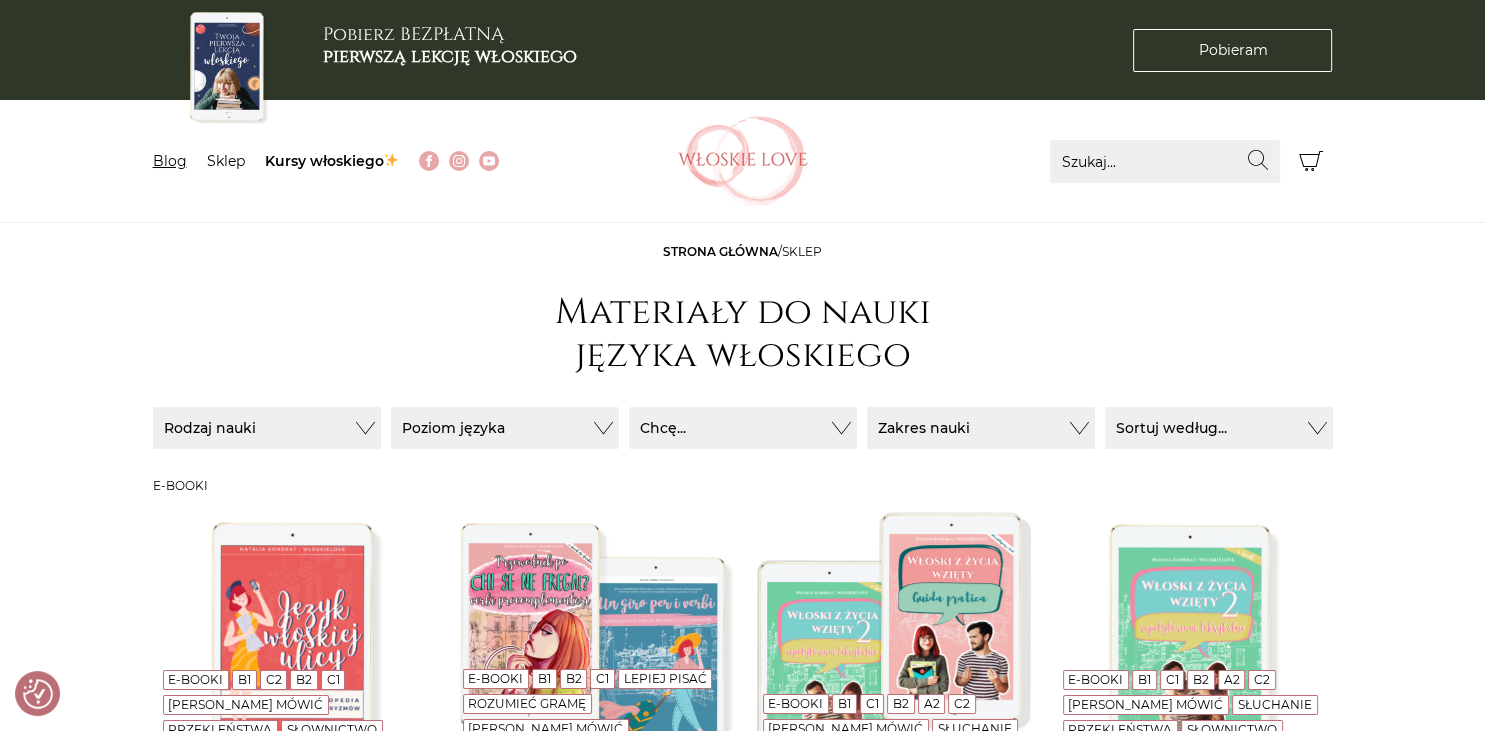 click on "Blog" at bounding box center (170, 161) 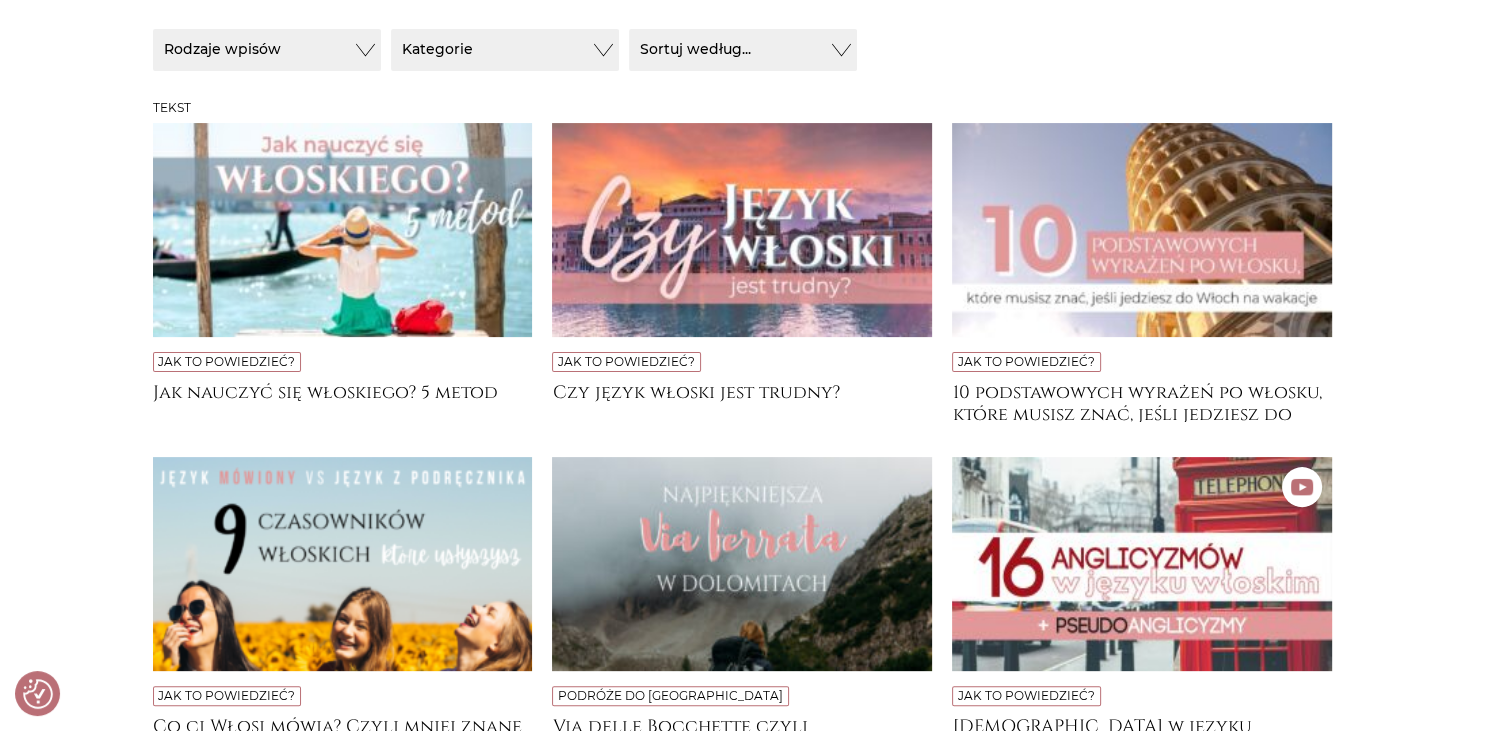 scroll, scrollTop: 844, scrollLeft: 0, axis: vertical 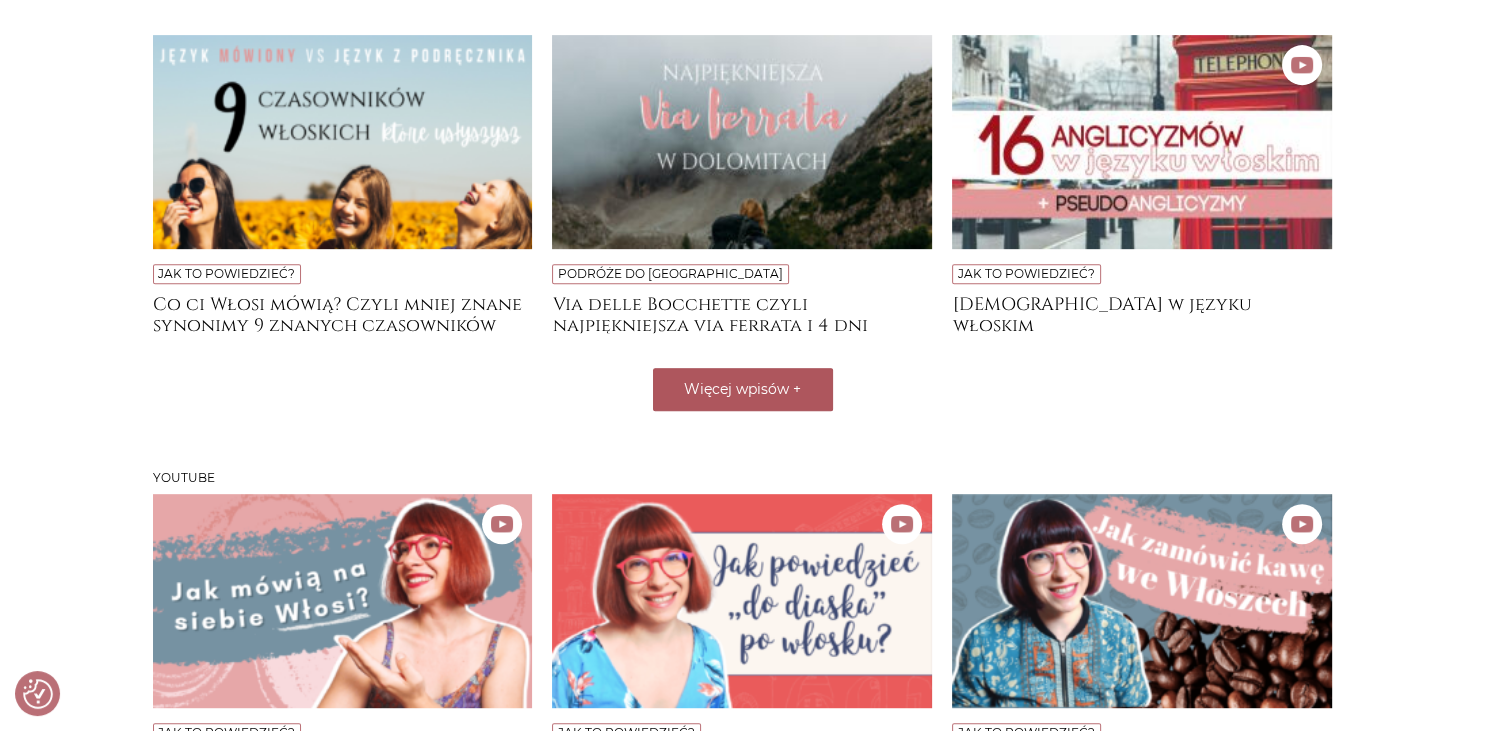 click on "Więcej wpisów   +" at bounding box center (743, 389) 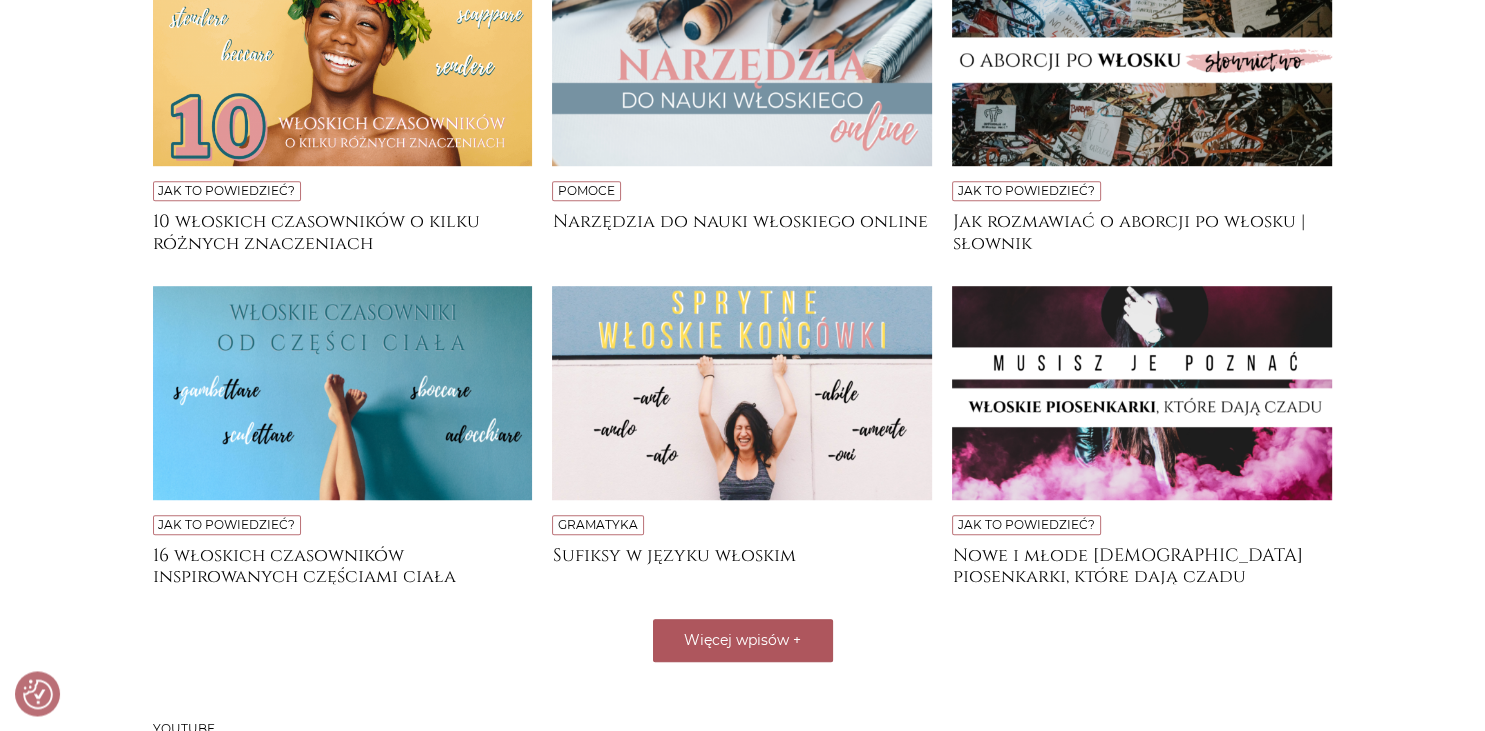 scroll, scrollTop: 1372, scrollLeft: 0, axis: vertical 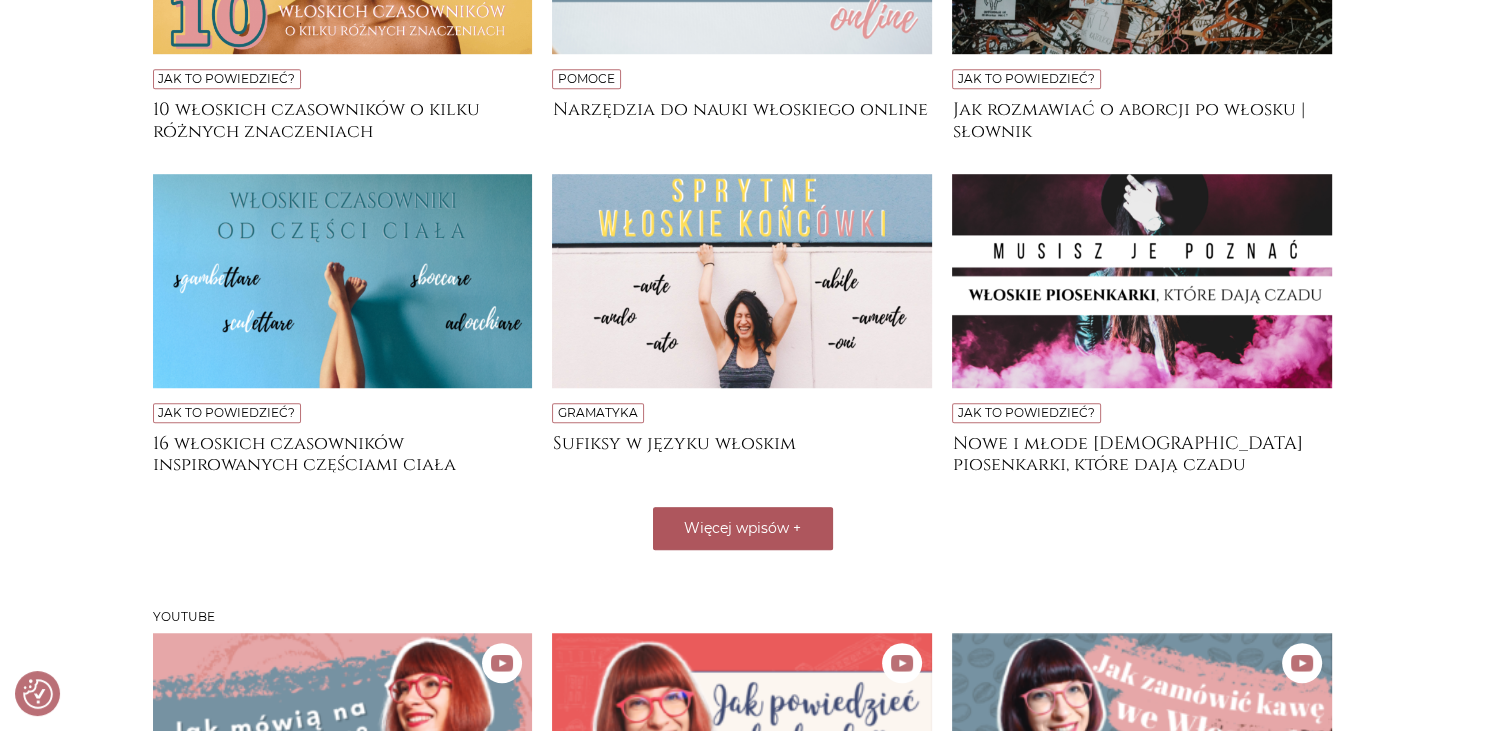 click on "Więcej wpisów   +" at bounding box center (743, 528) 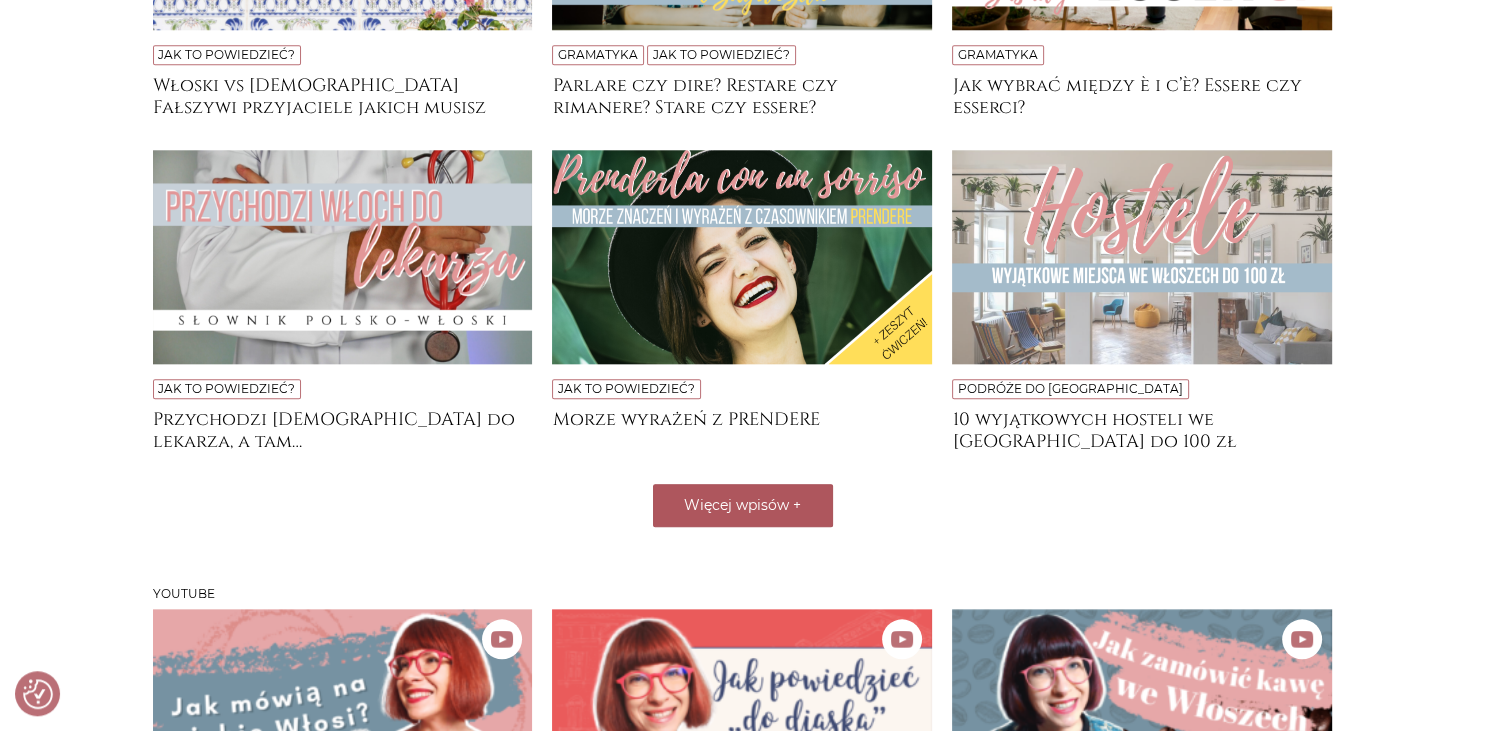 scroll, scrollTop: 2217, scrollLeft: 0, axis: vertical 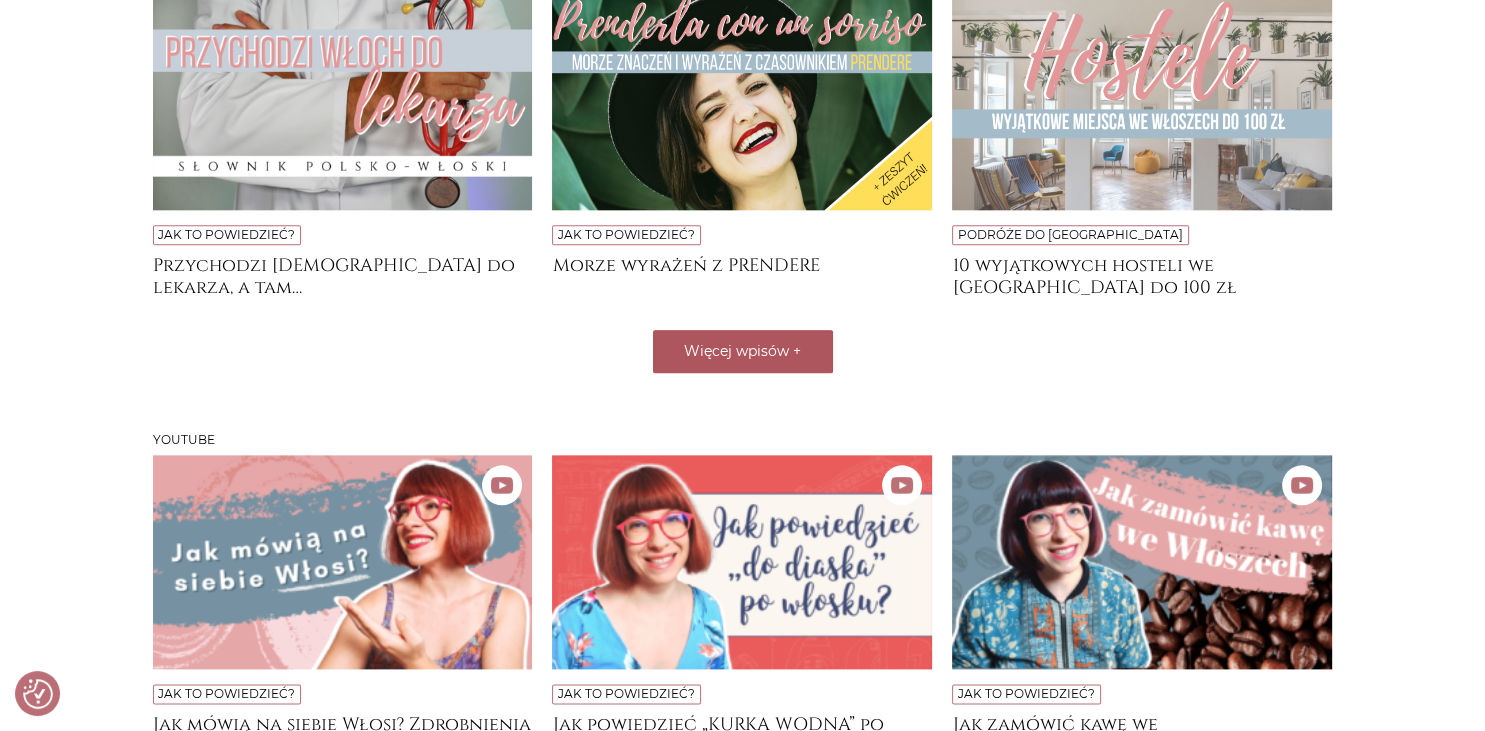click on "Więcej wpisów   +" at bounding box center [743, 351] 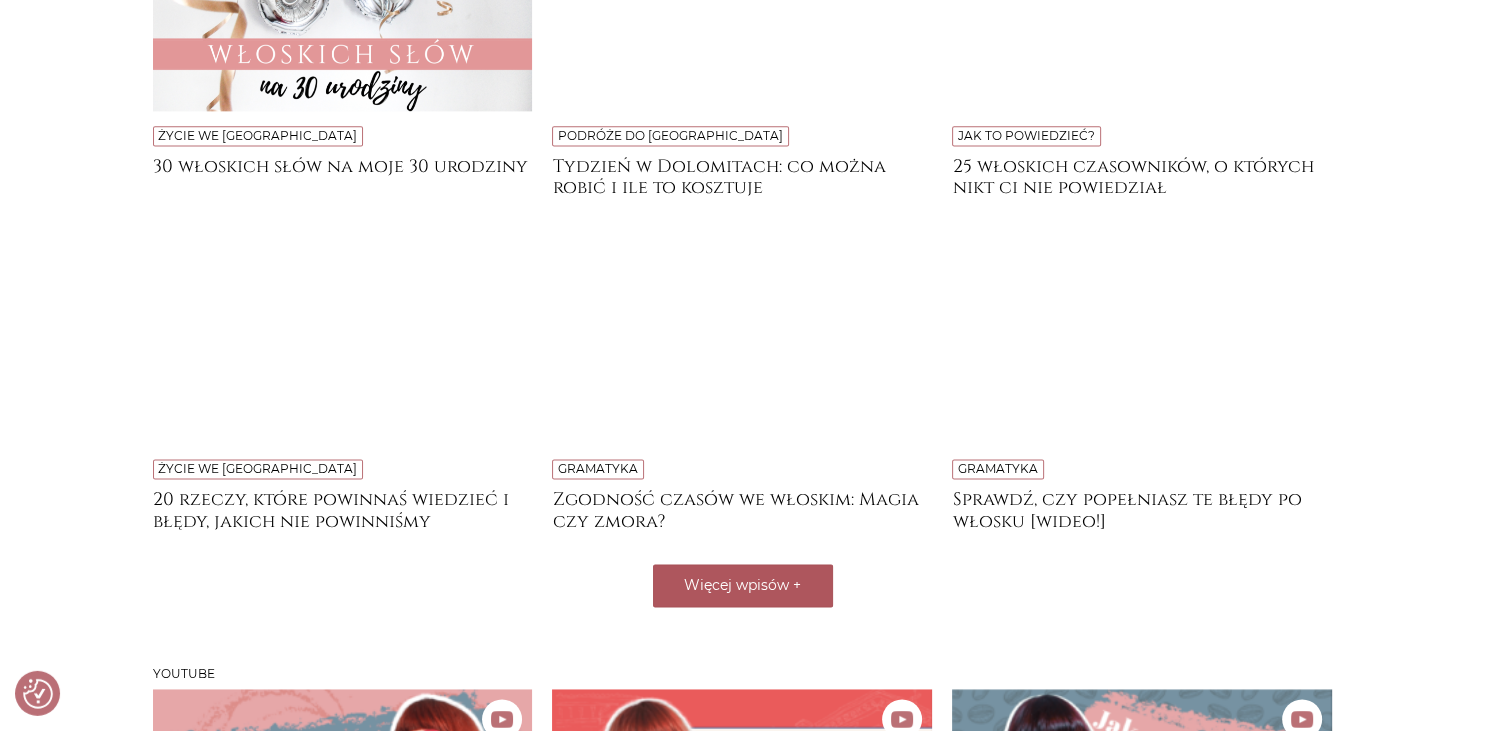 scroll, scrollTop: 2851, scrollLeft: 0, axis: vertical 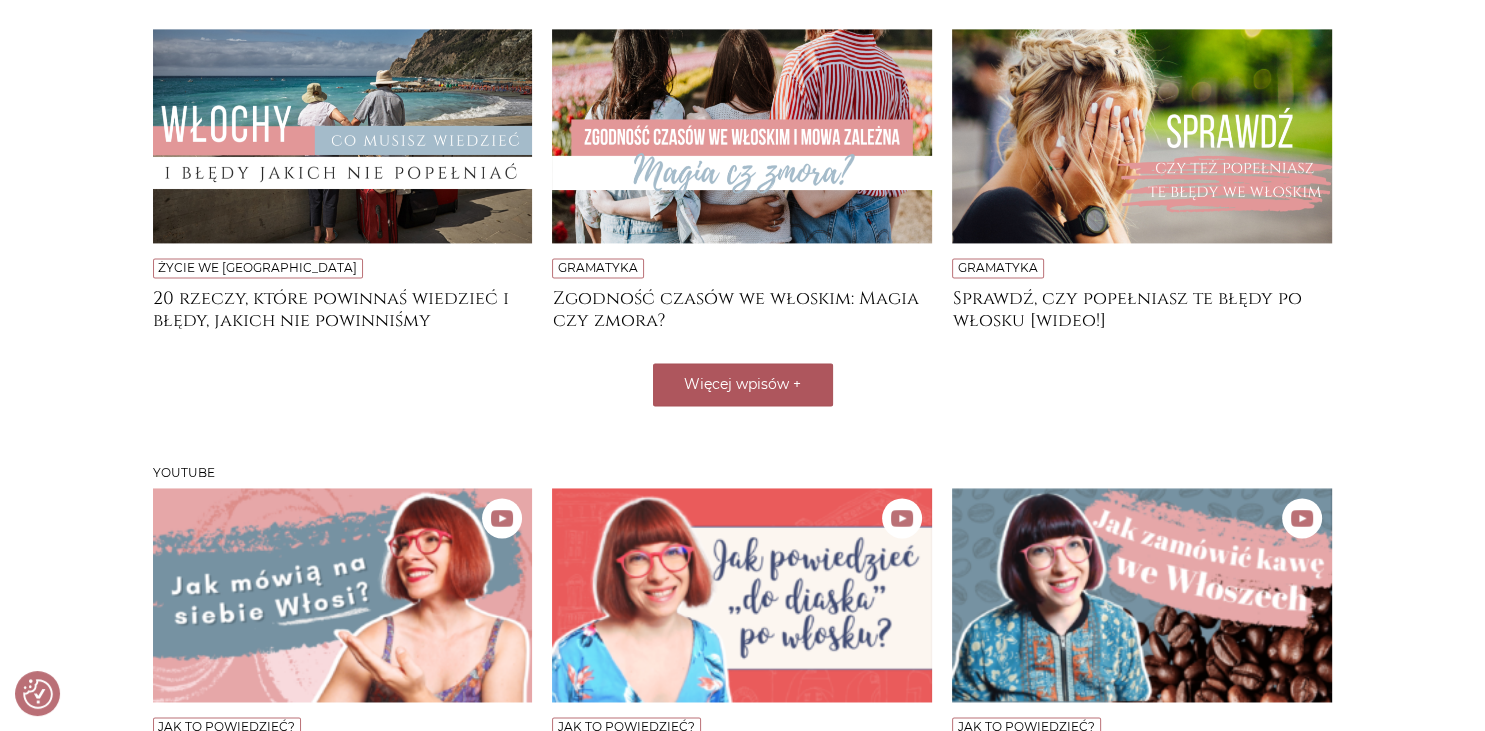 click on "Więcej wpisów   +" at bounding box center [743, 384] 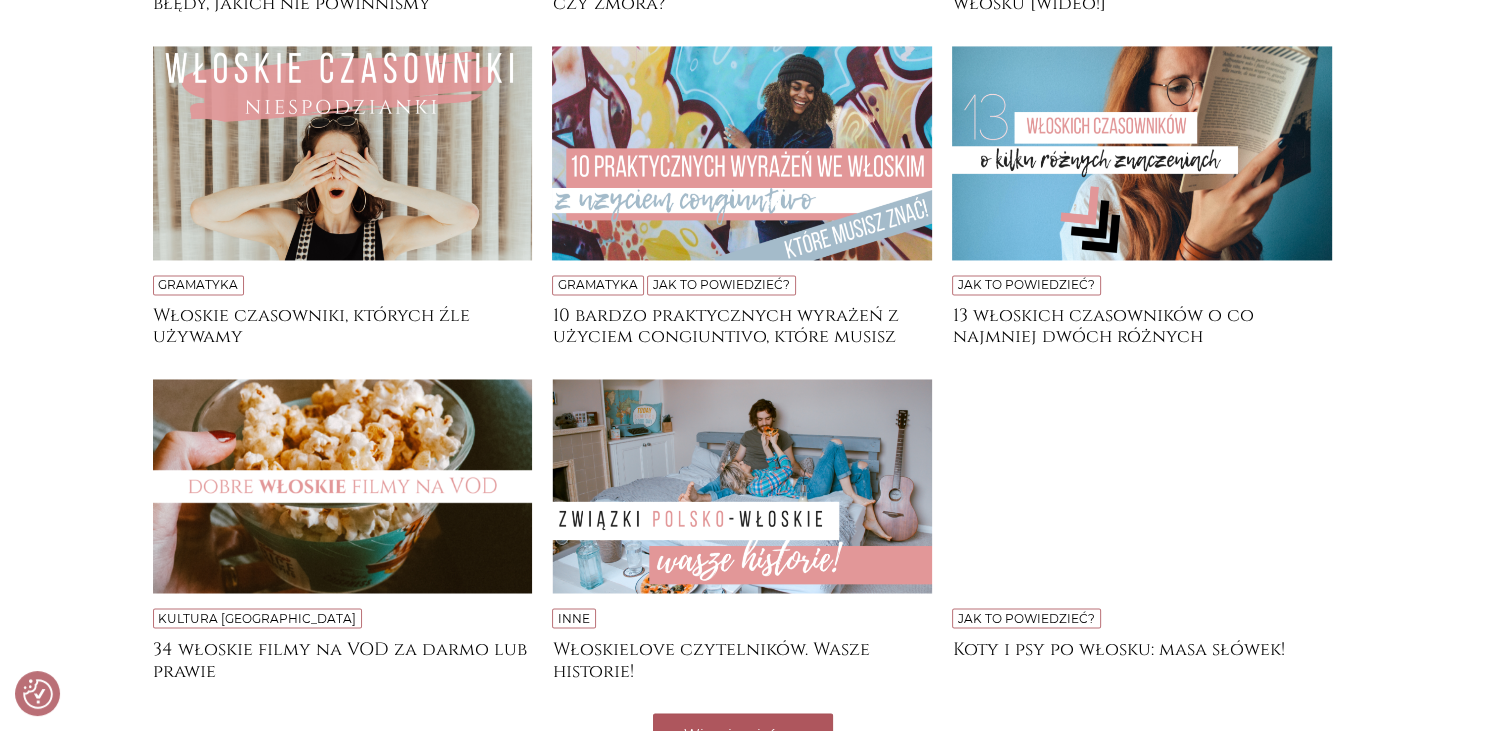 scroll, scrollTop: 3590, scrollLeft: 0, axis: vertical 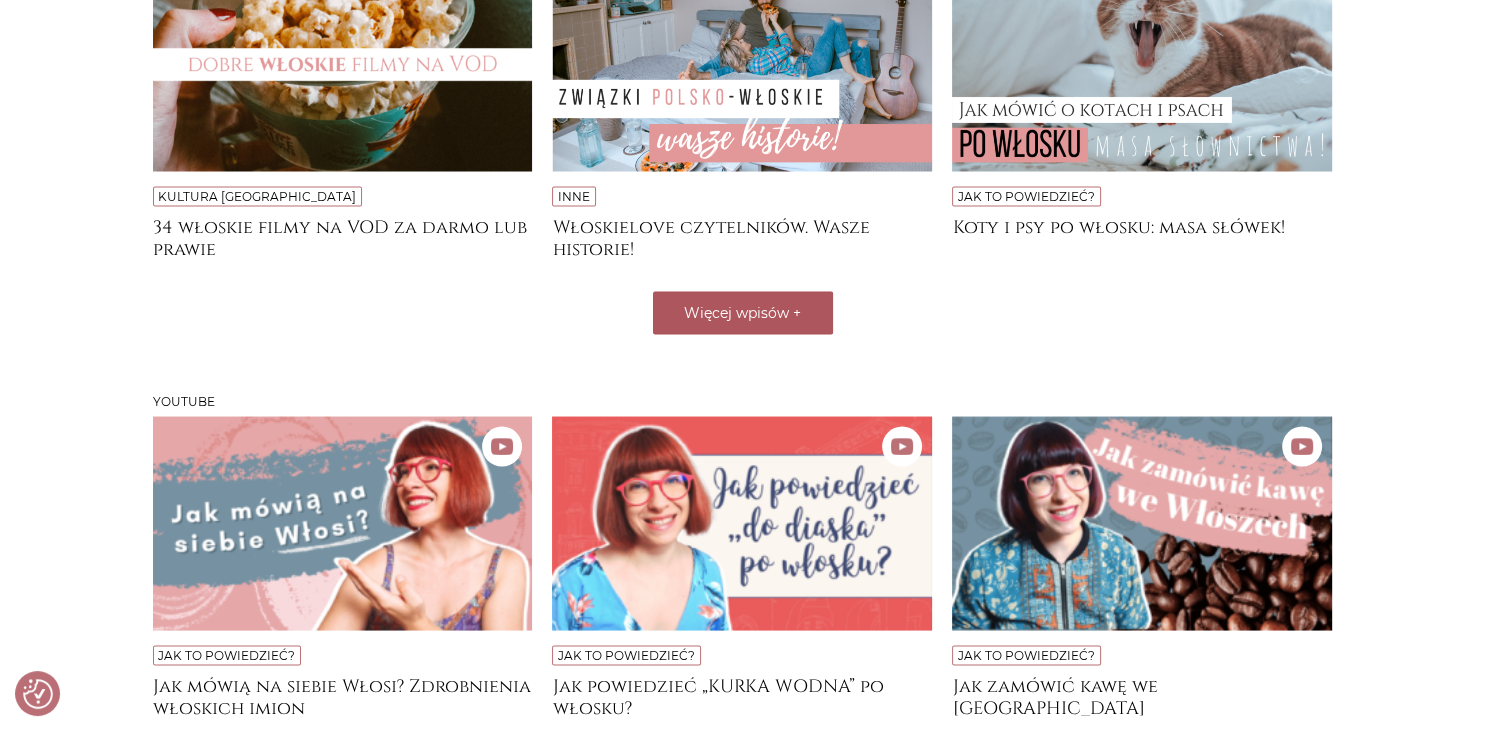 click on "Więcej wpisów" at bounding box center (736, 312) 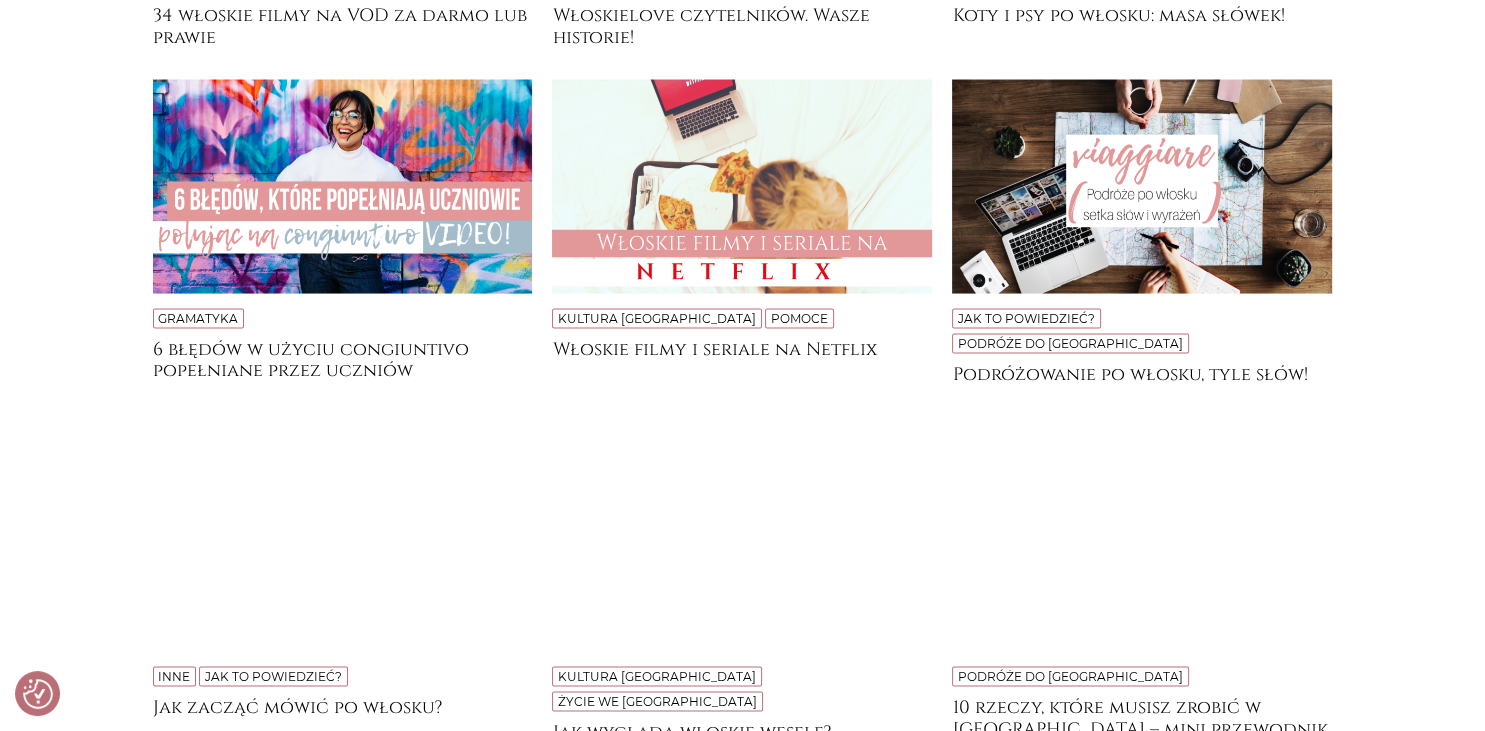 scroll, scrollTop: 4012, scrollLeft: 0, axis: vertical 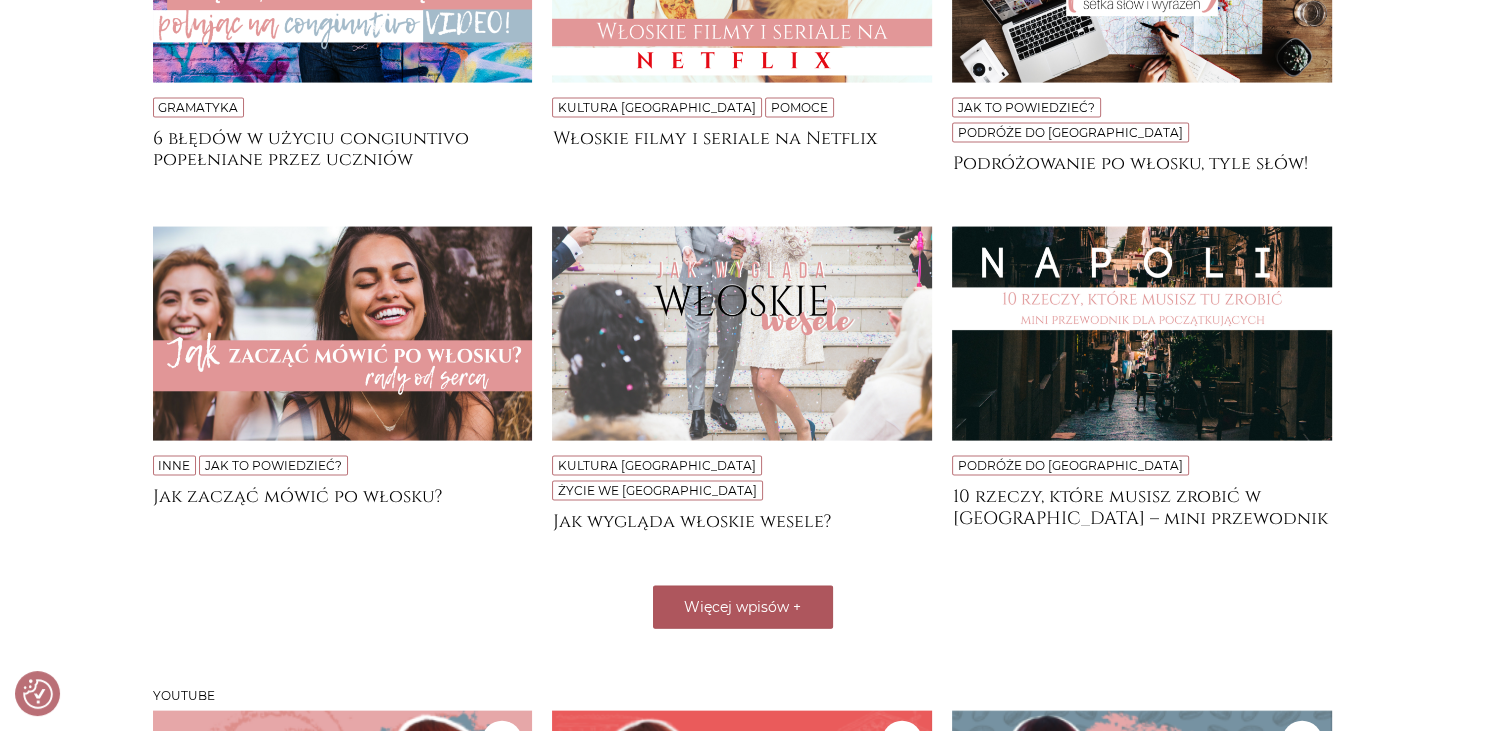 click on "Więcej wpisów" at bounding box center (736, 607) 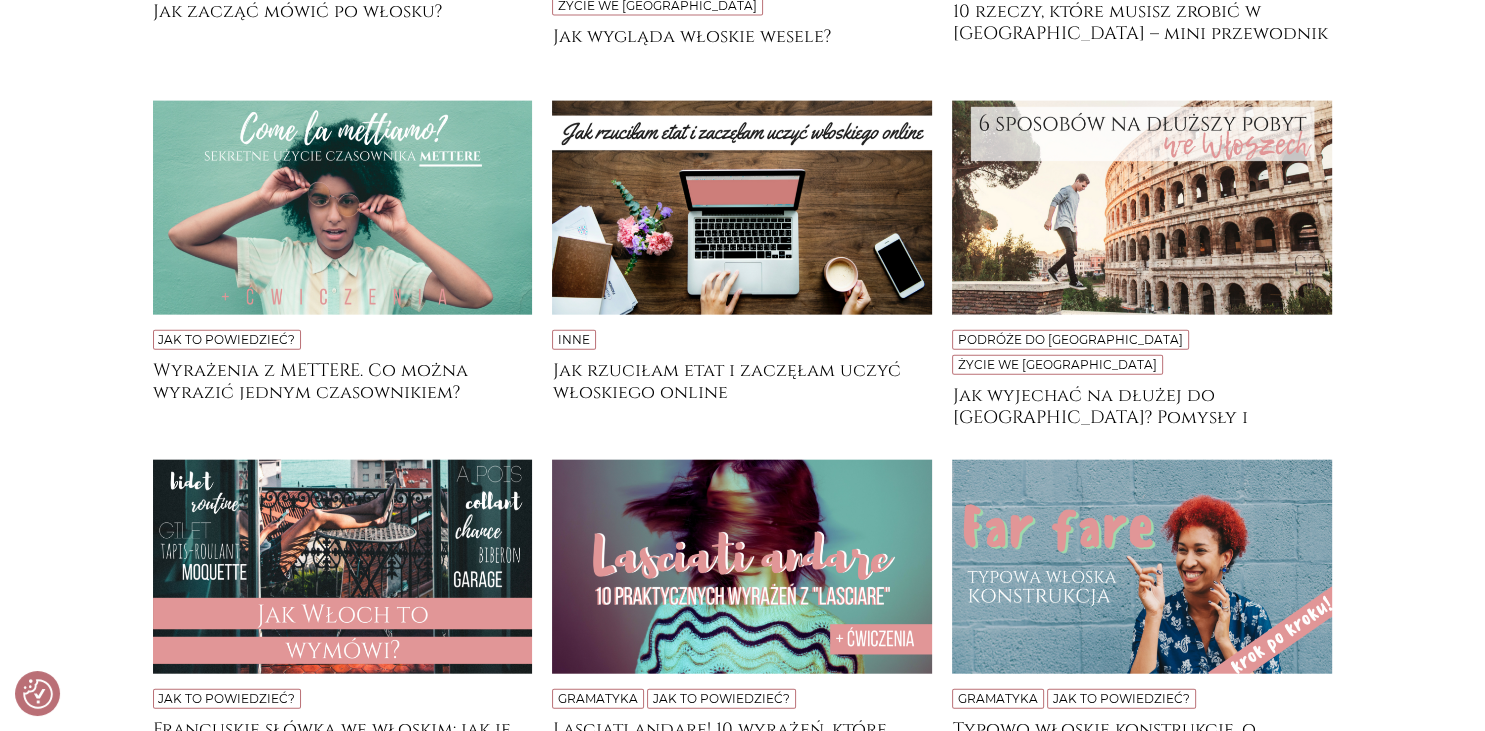 scroll, scrollTop: 4752, scrollLeft: 0, axis: vertical 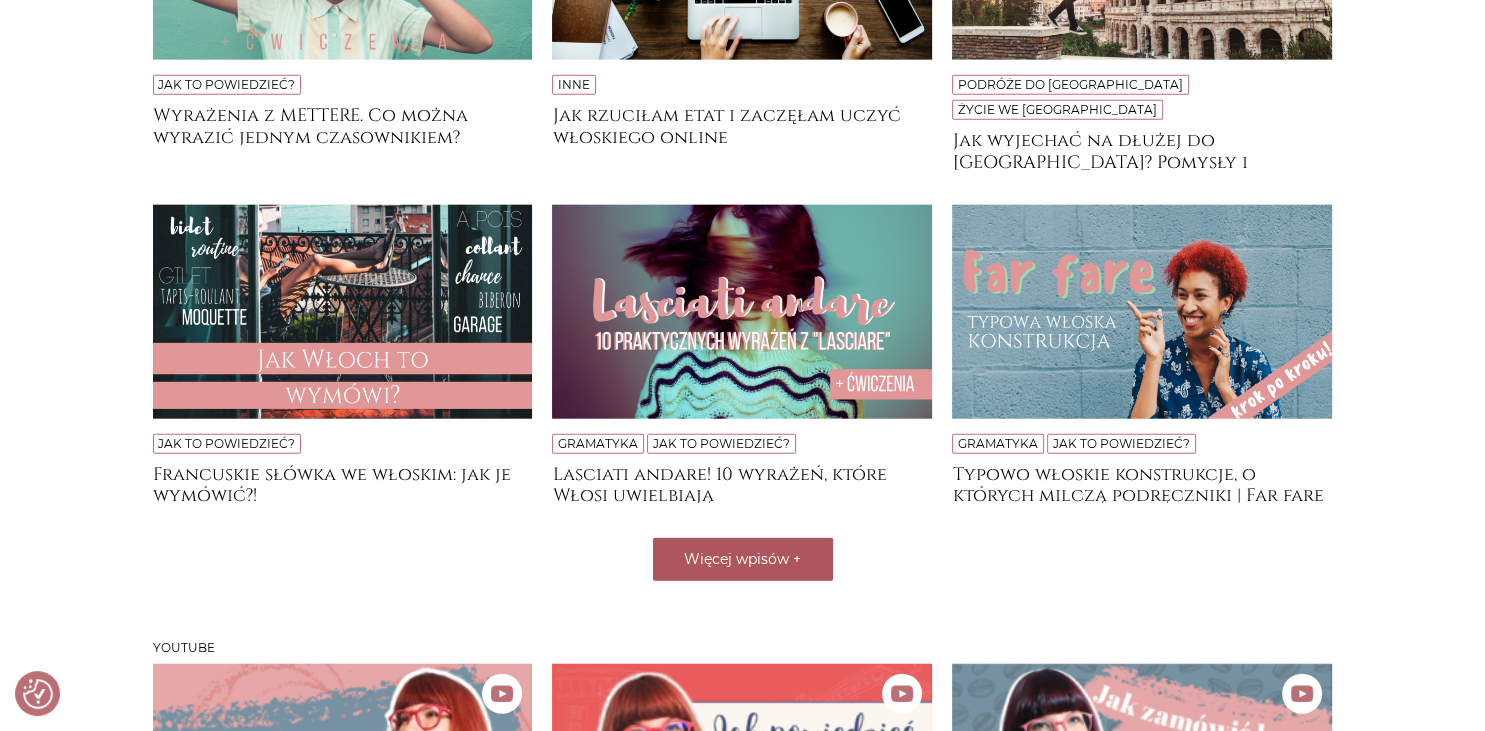 click on "Więcej wpisów" at bounding box center (736, 559) 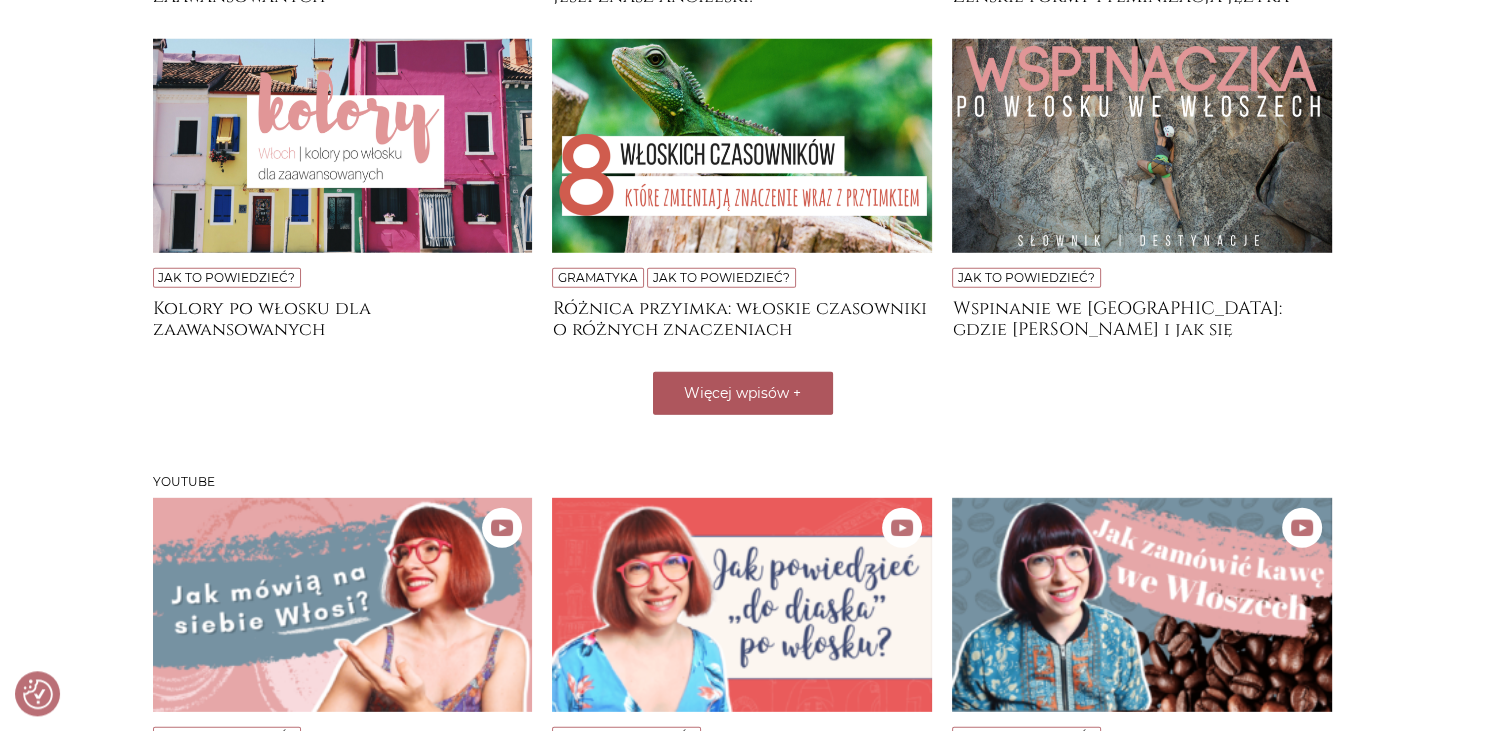 scroll, scrollTop: 5702, scrollLeft: 0, axis: vertical 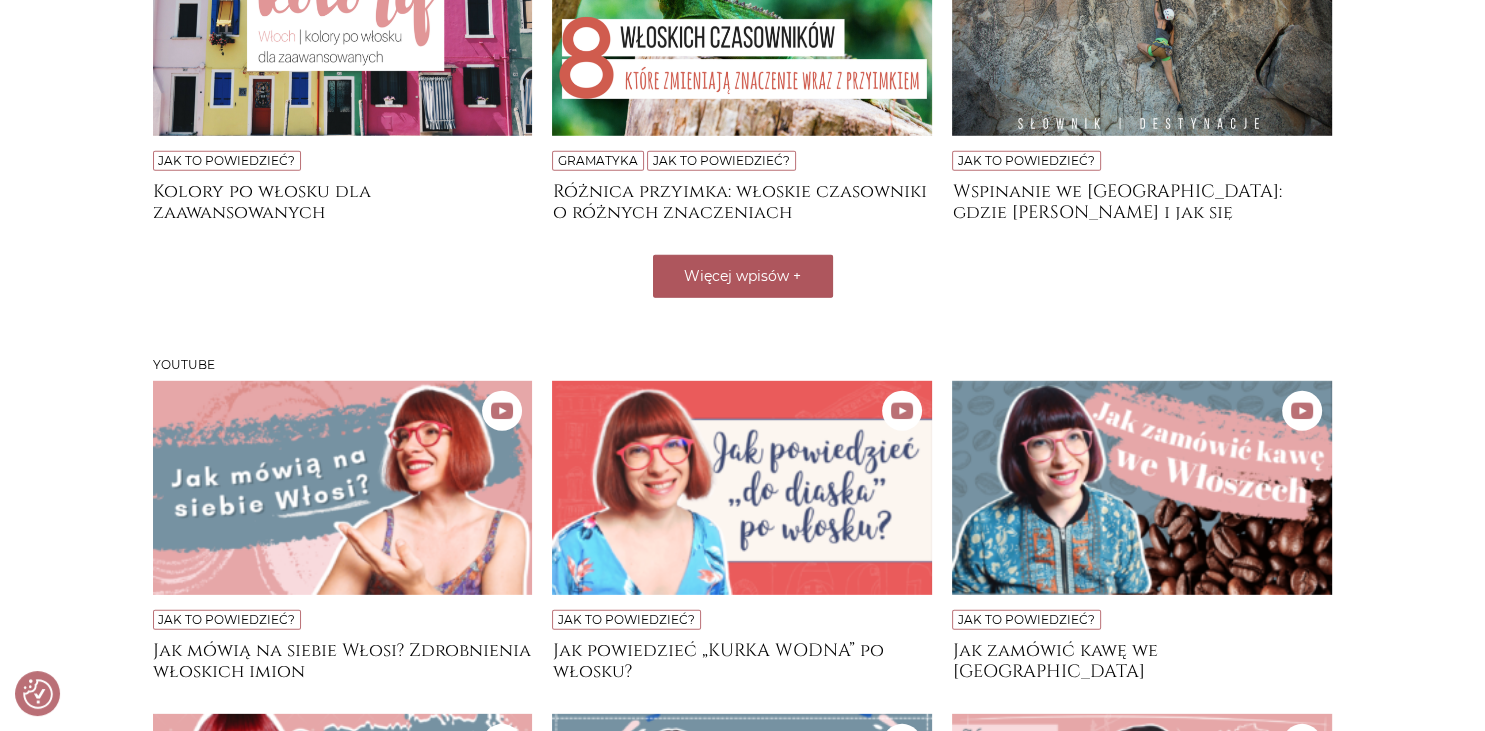 click on "Więcej wpisów   +" at bounding box center (743, 276) 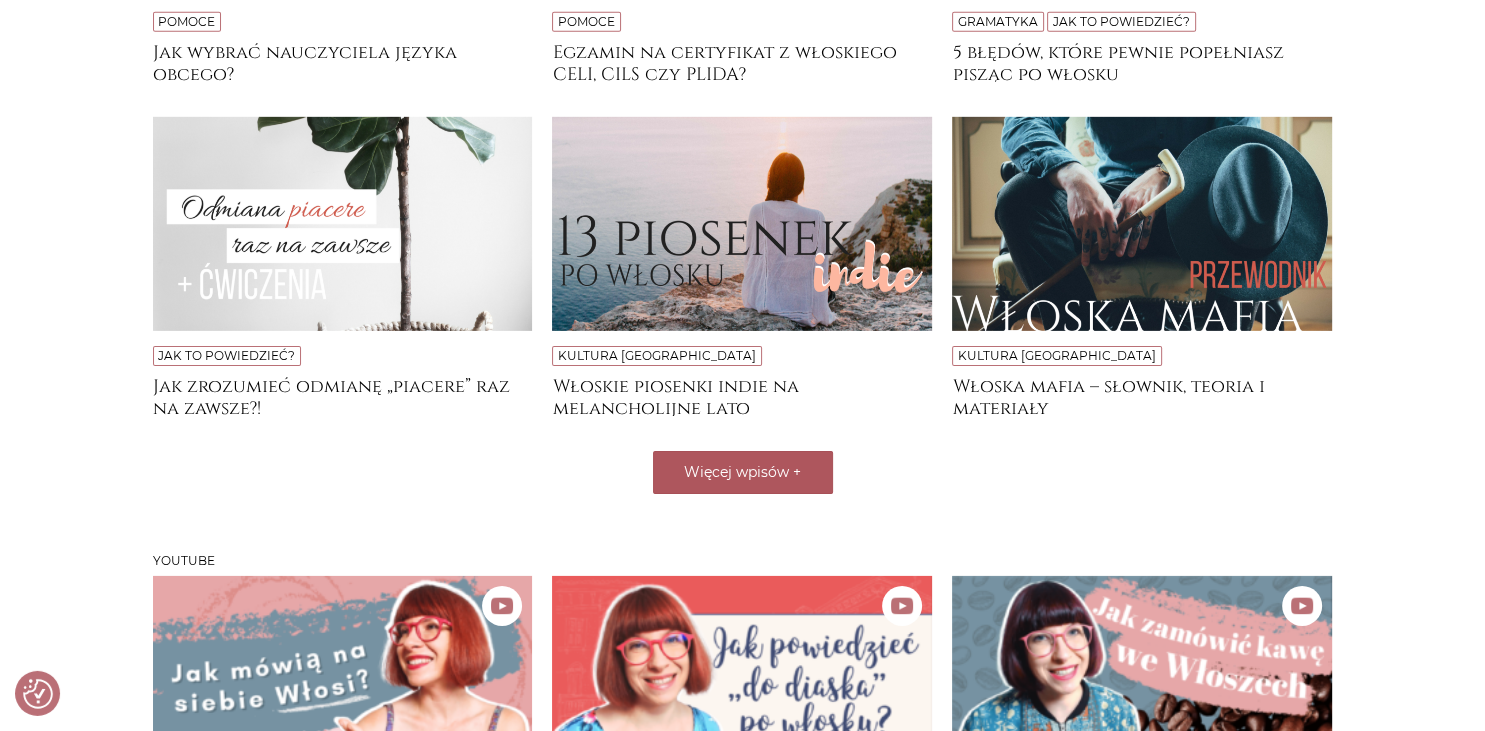 scroll, scrollTop: 6230, scrollLeft: 0, axis: vertical 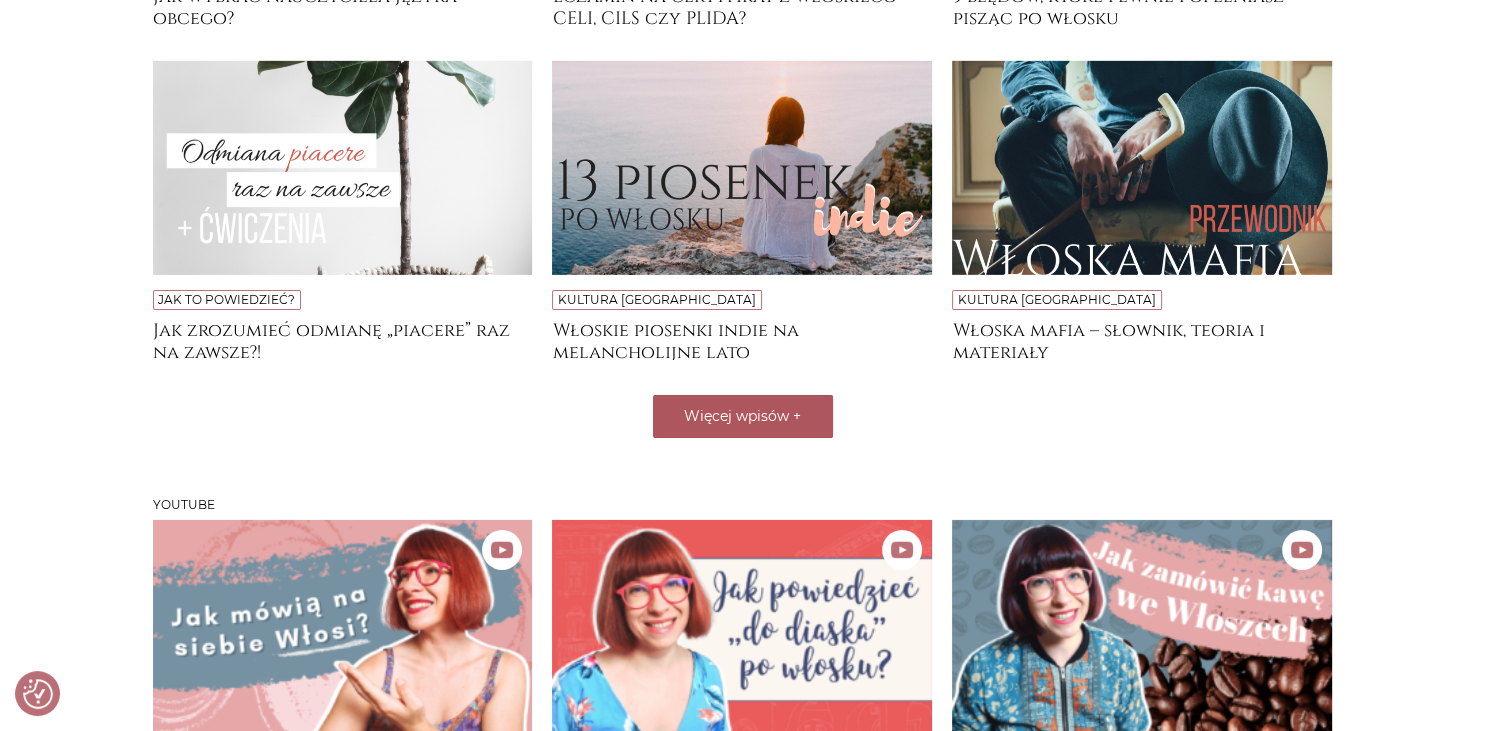 click on "Więcej wpisów   +" at bounding box center [743, 416] 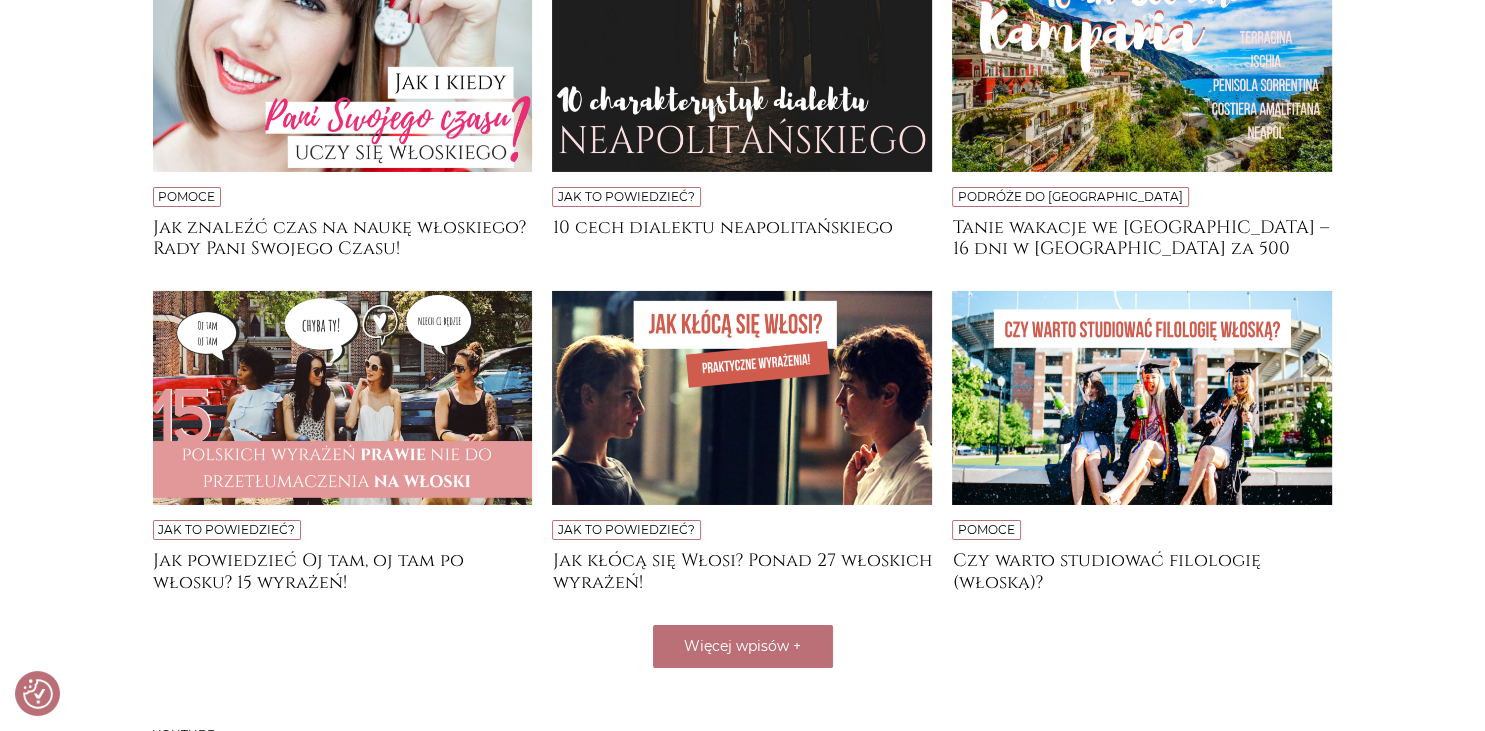 scroll, scrollTop: 6758, scrollLeft: 0, axis: vertical 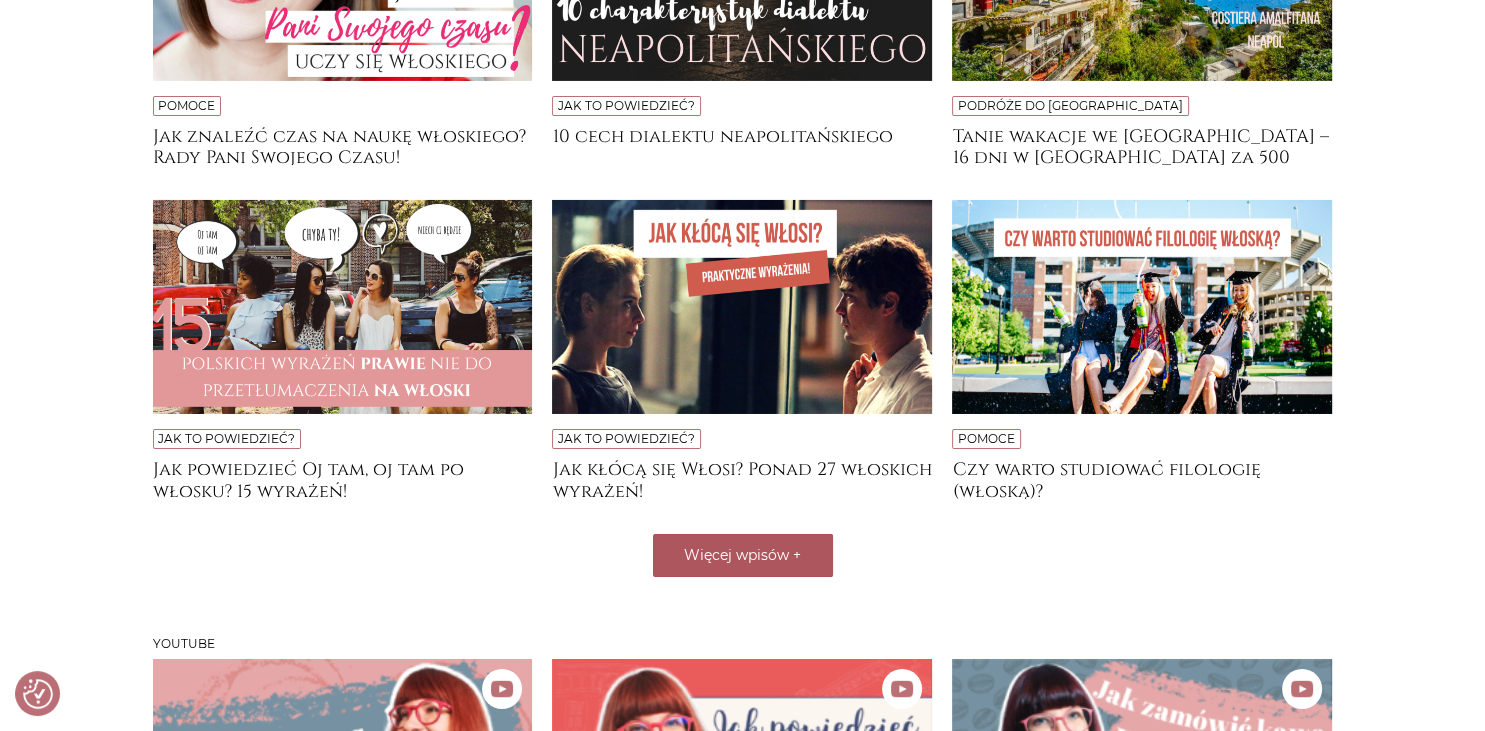 click on "Więcej wpisów   +" at bounding box center (743, 555) 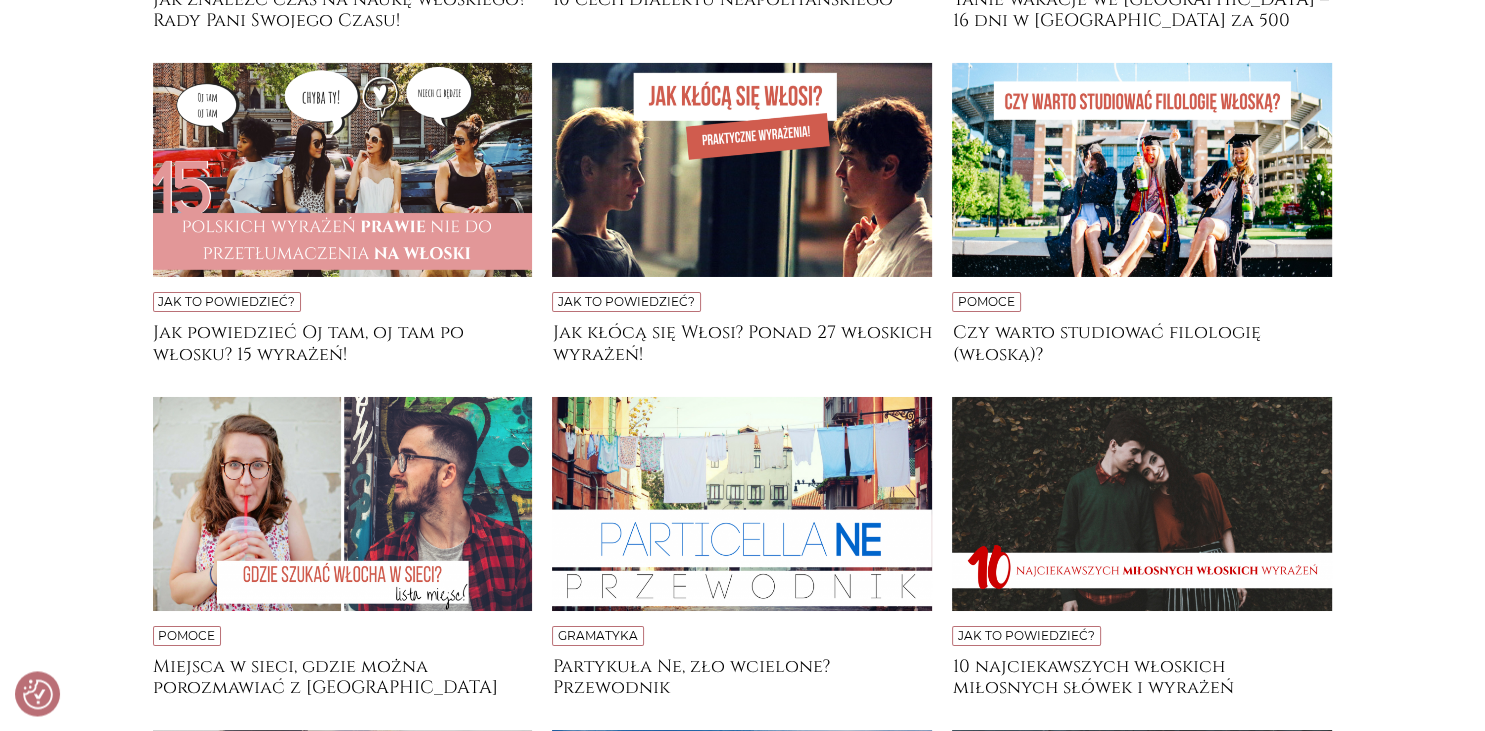 scroll, scrollTop: 6969, scrollLeft: 0, axis: vertical 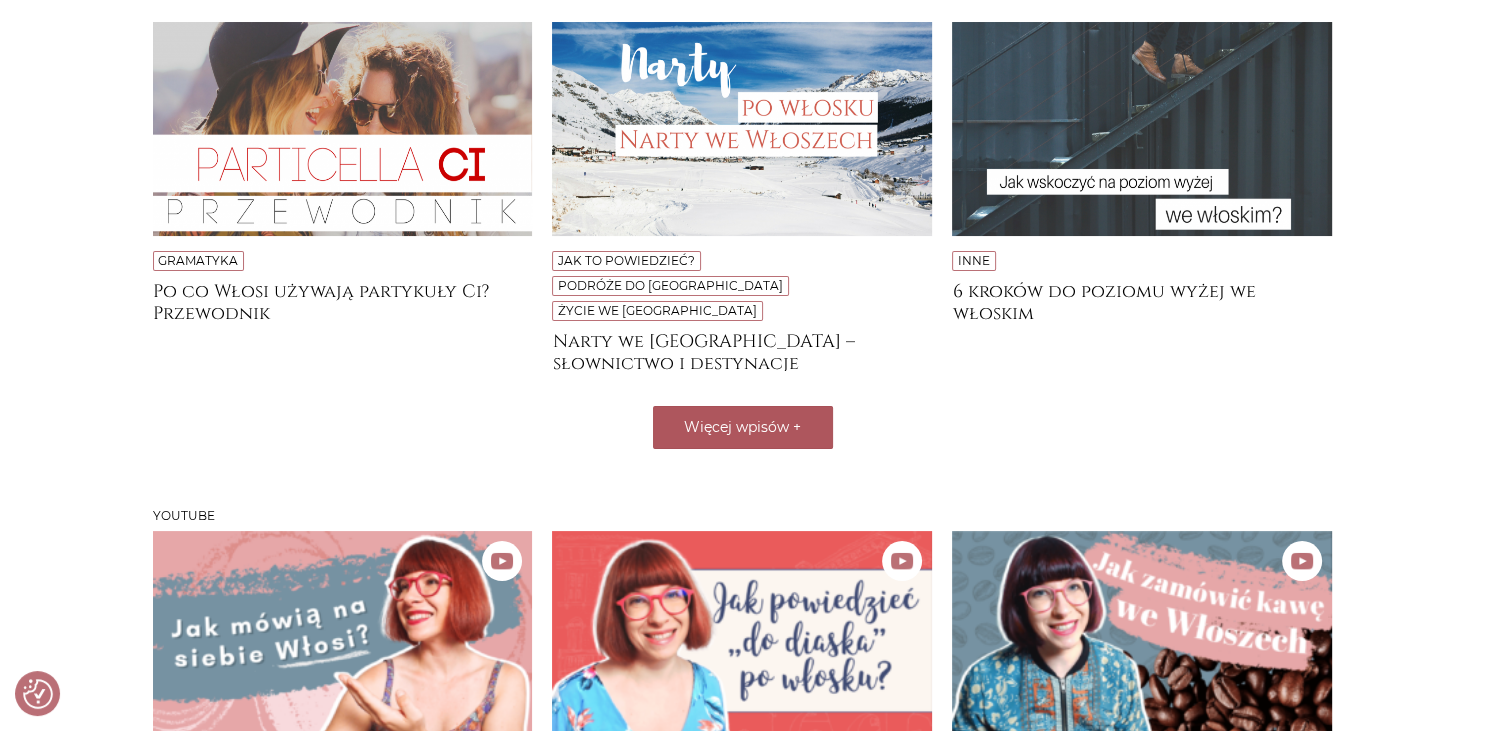 click on "Więcej wpisów   +" at bounding box center [743, 427] 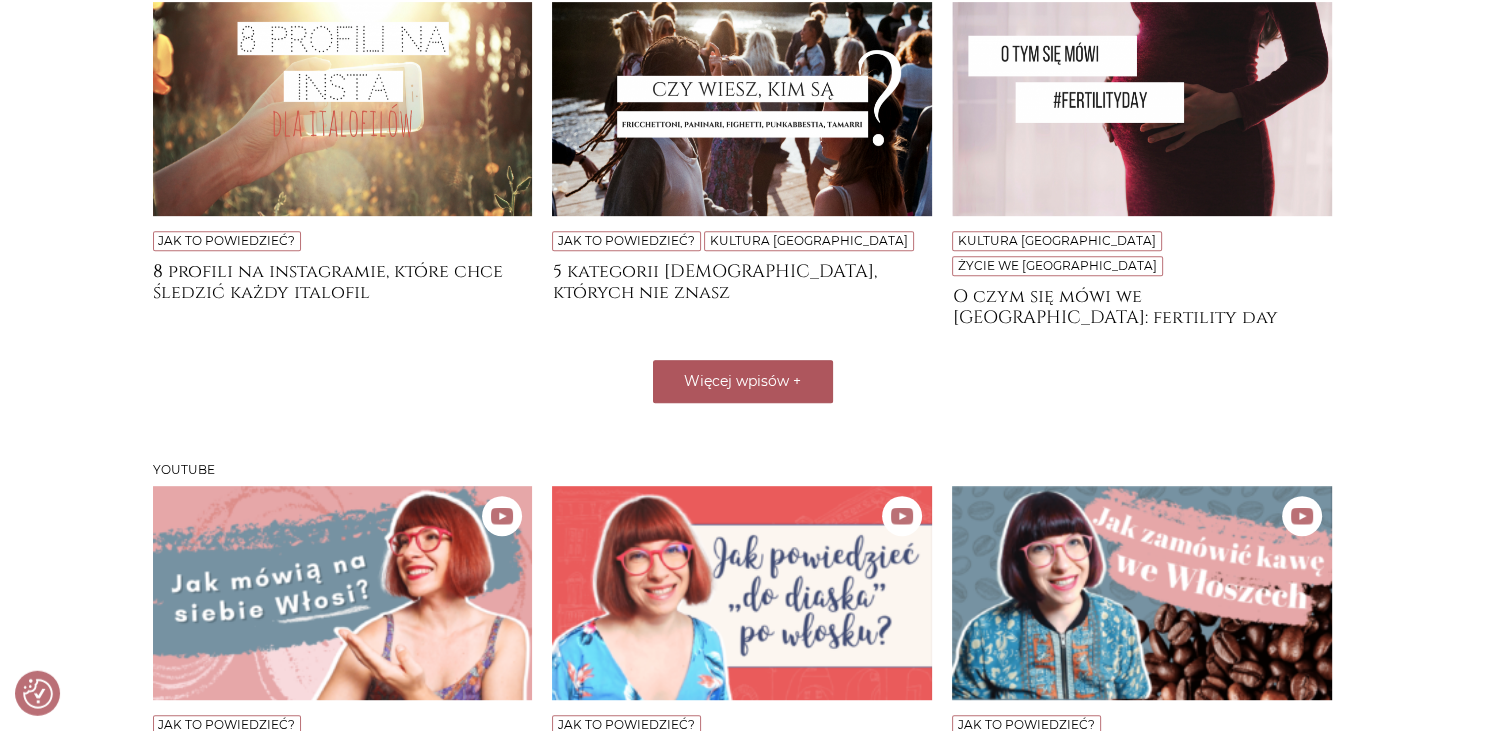 scroll, scrollTop: 8342, scrollLeft: 0, axis: vertical 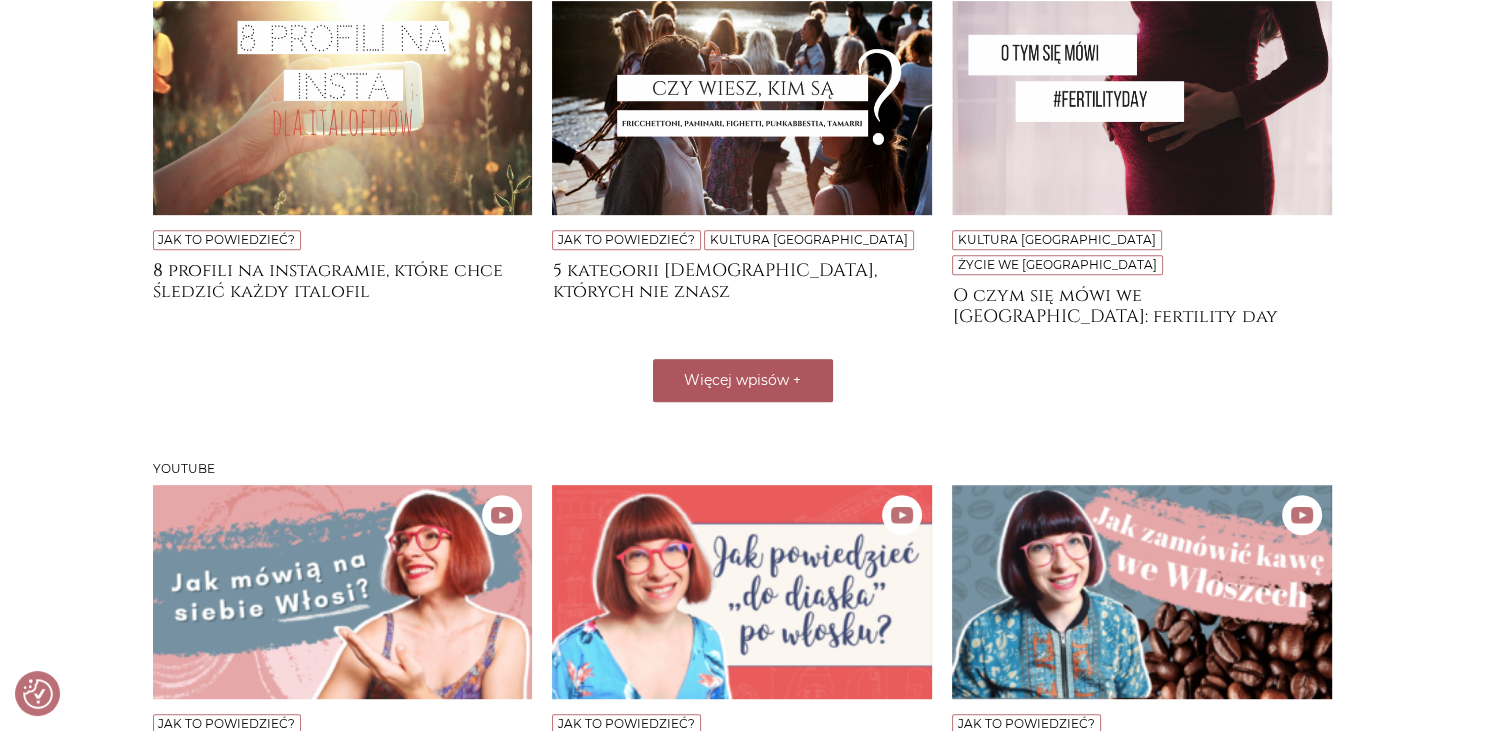 click on "Więcej wpisów" at bounding box center (736, 380) 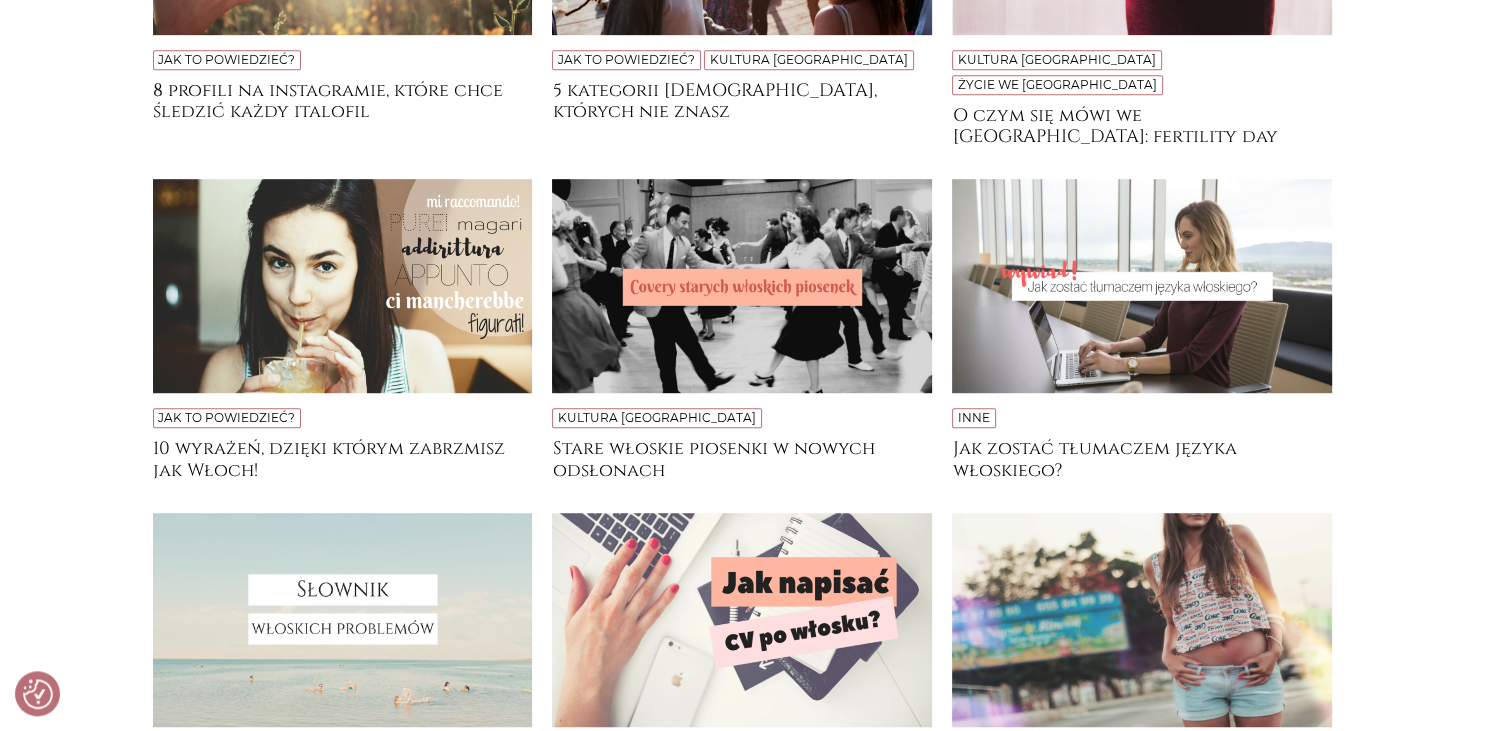 scroll, scrollTop: 8448, scrollLeft: 0, axis: vertical 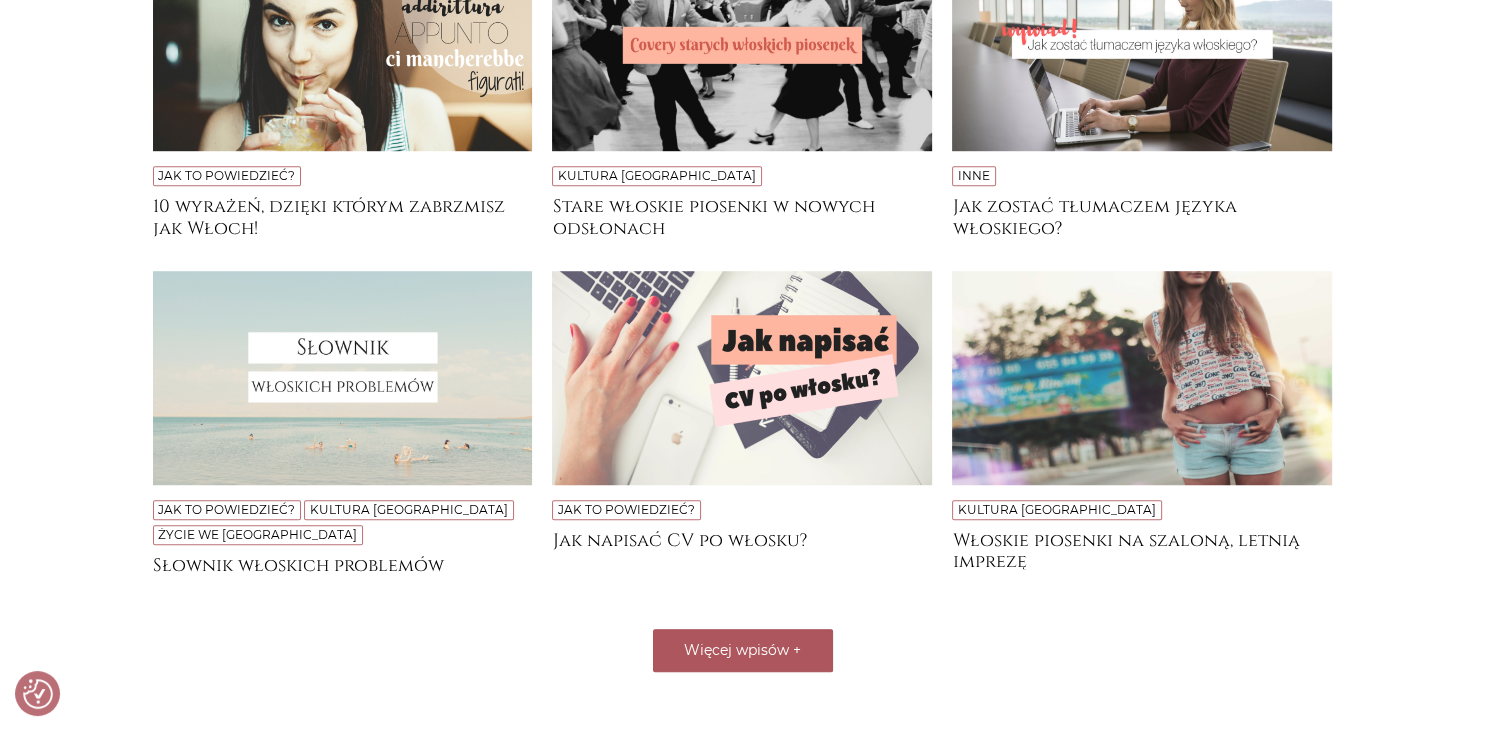 click on "Więcej wpisów   +" at bounding box center (743, 650) 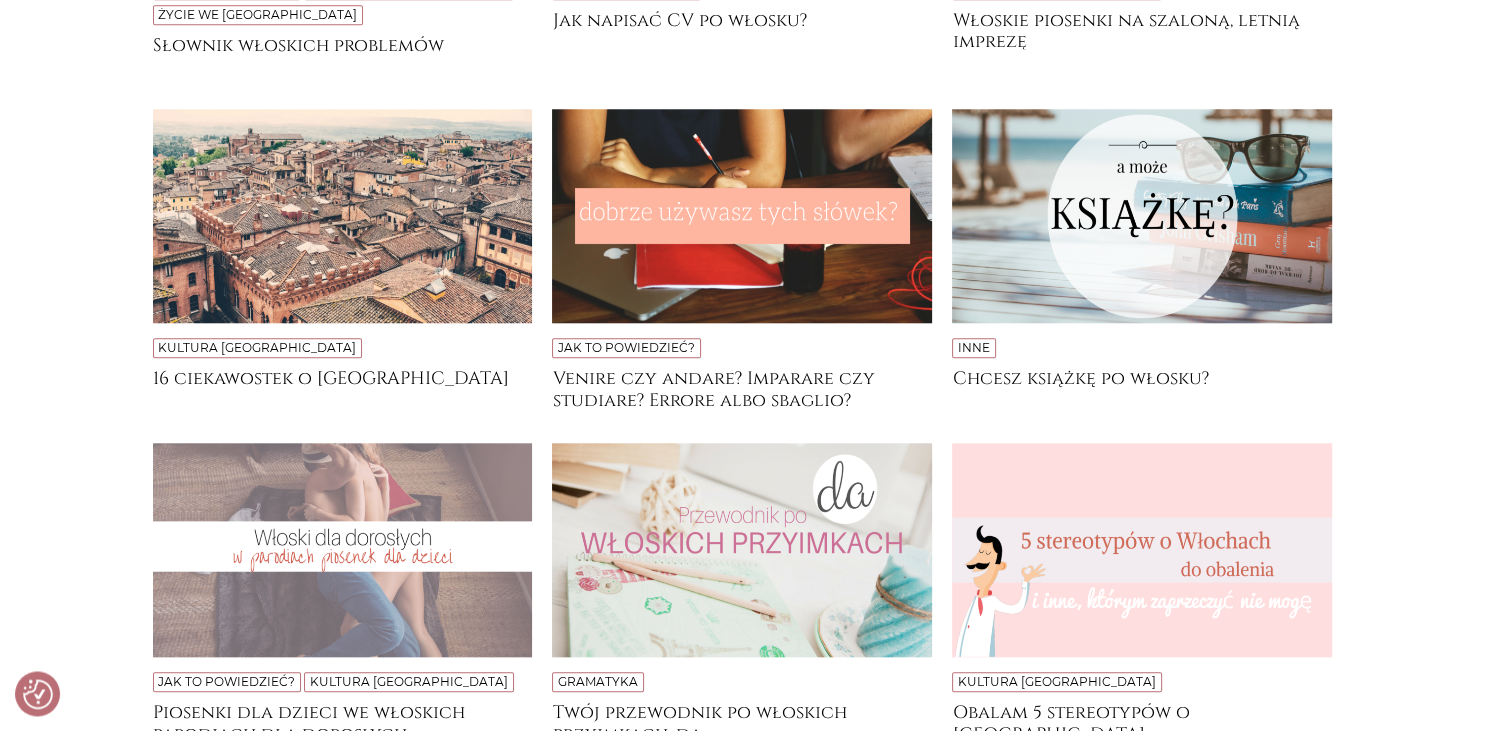 scroll, scrollTop: 9398, scrollLeft: 0, axis: vertical 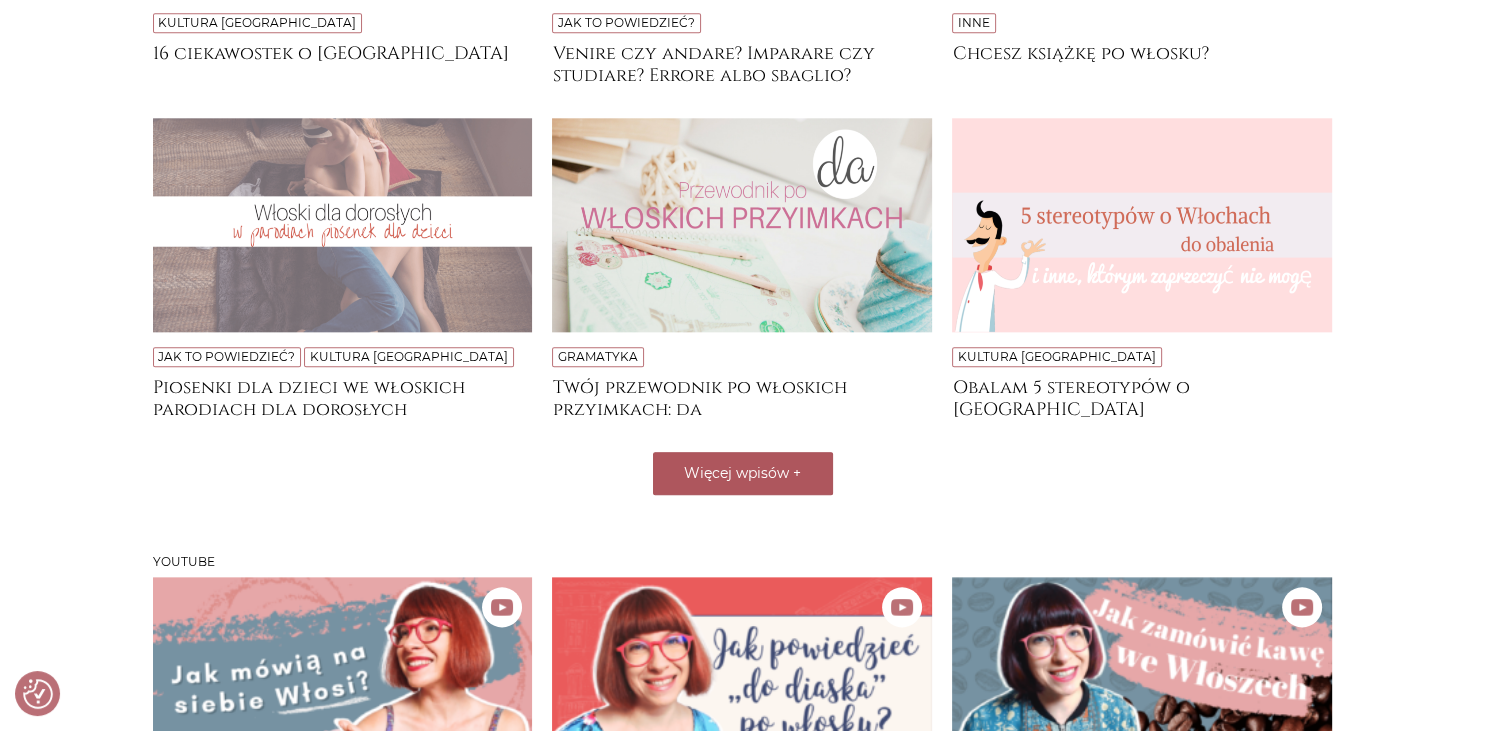 click on "Więcej wpisów" at bounding box center (736, 473) 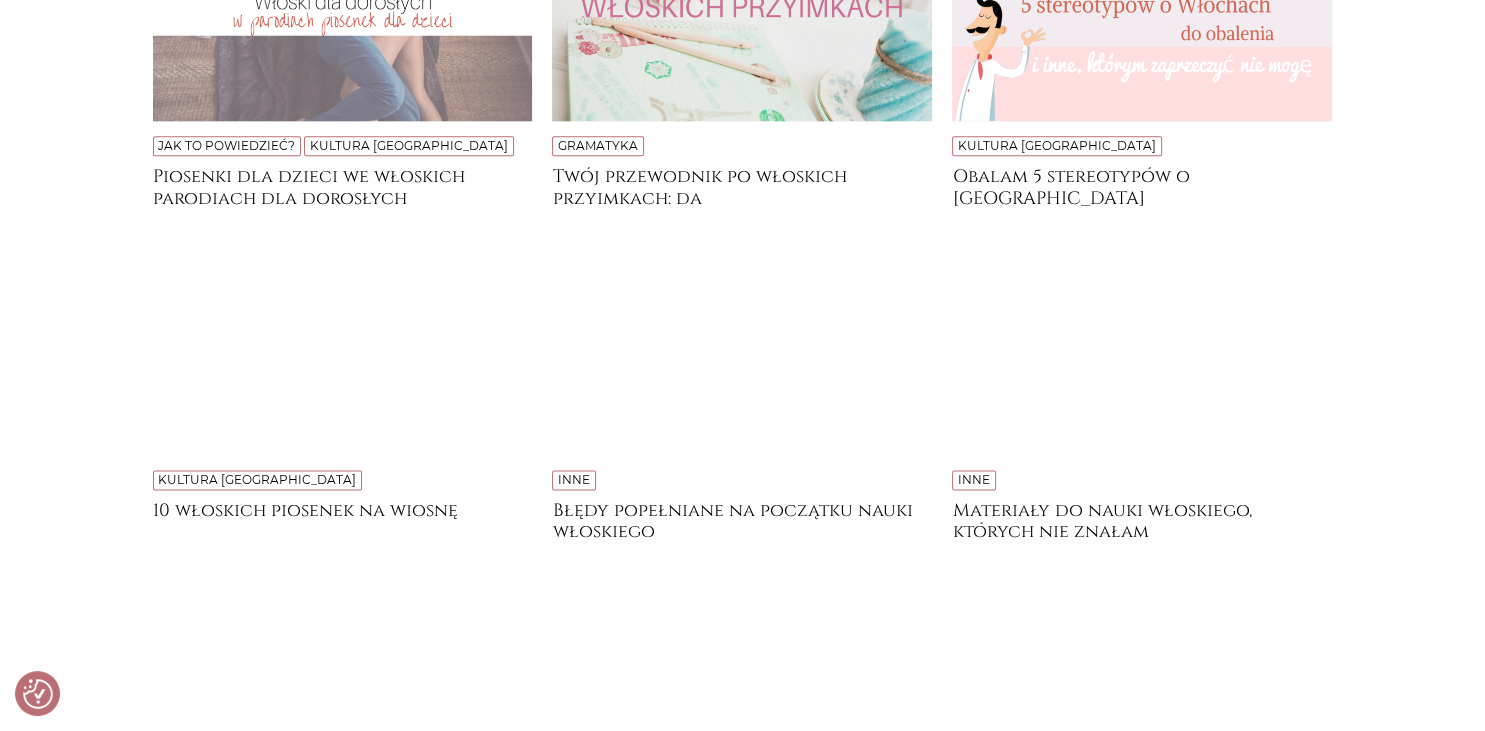 scroll, scrollTop: 9926, scrollLeft: 0, axis: vertical 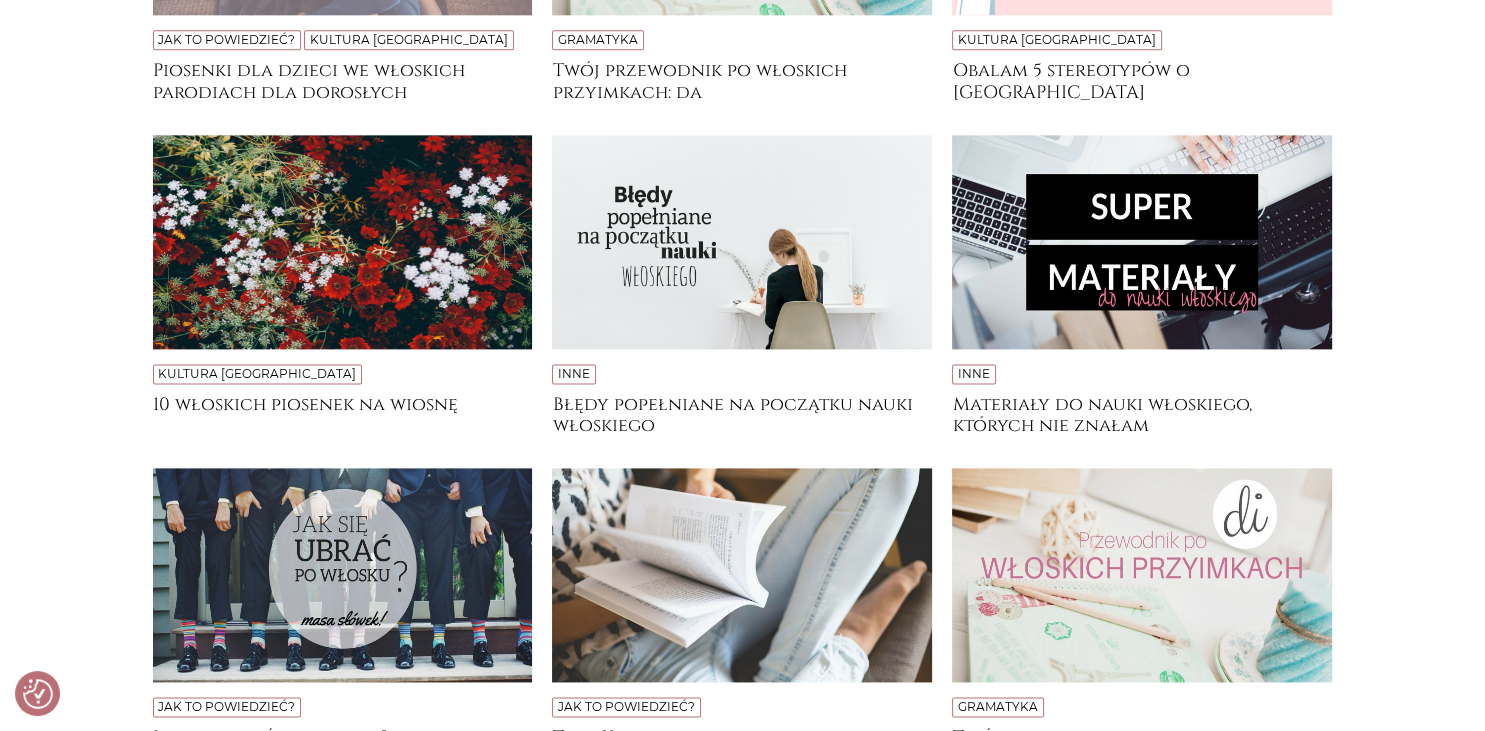 click on "Więcej wpisów" at bounding box center [736, 823] 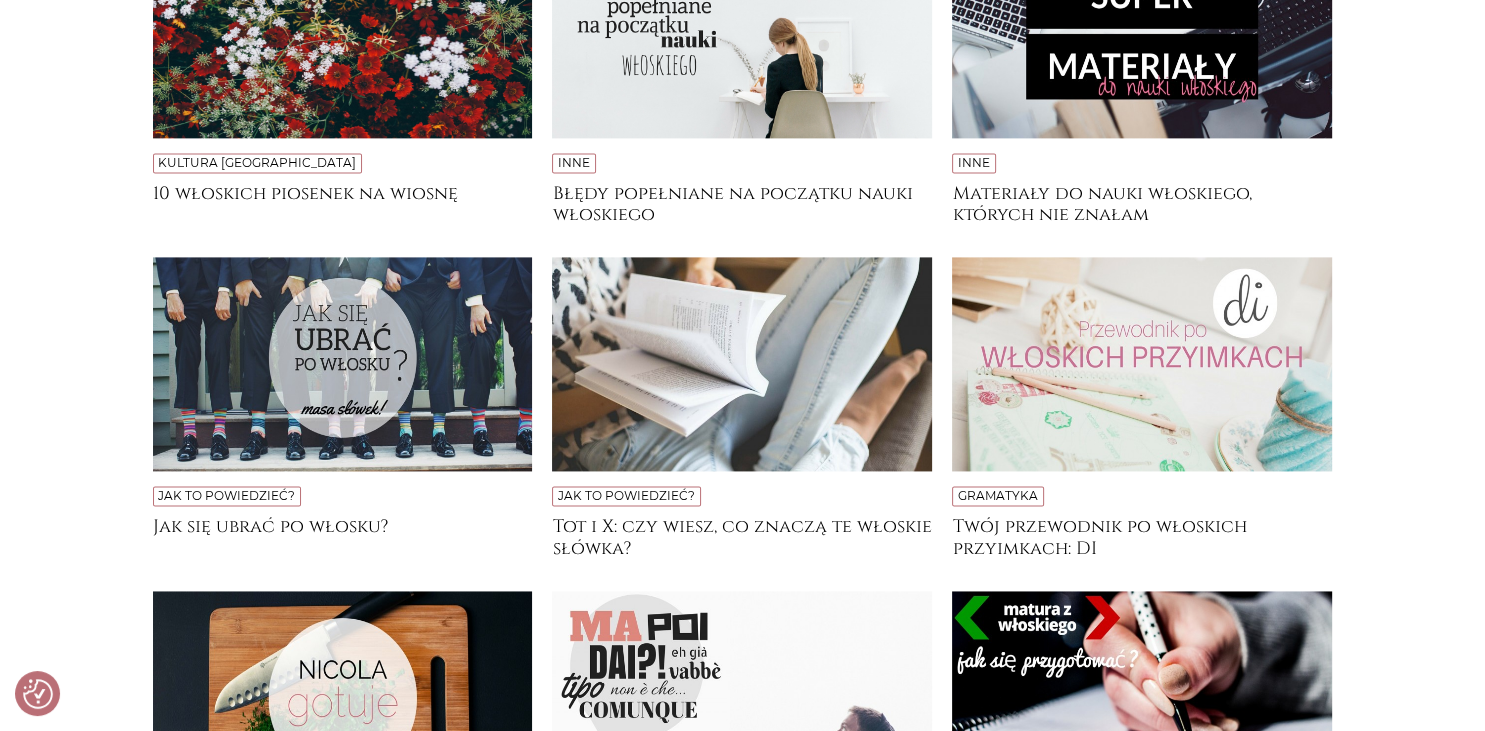 scroll, scrollTop: 10348, scrollLeft: 0, axis: vertical 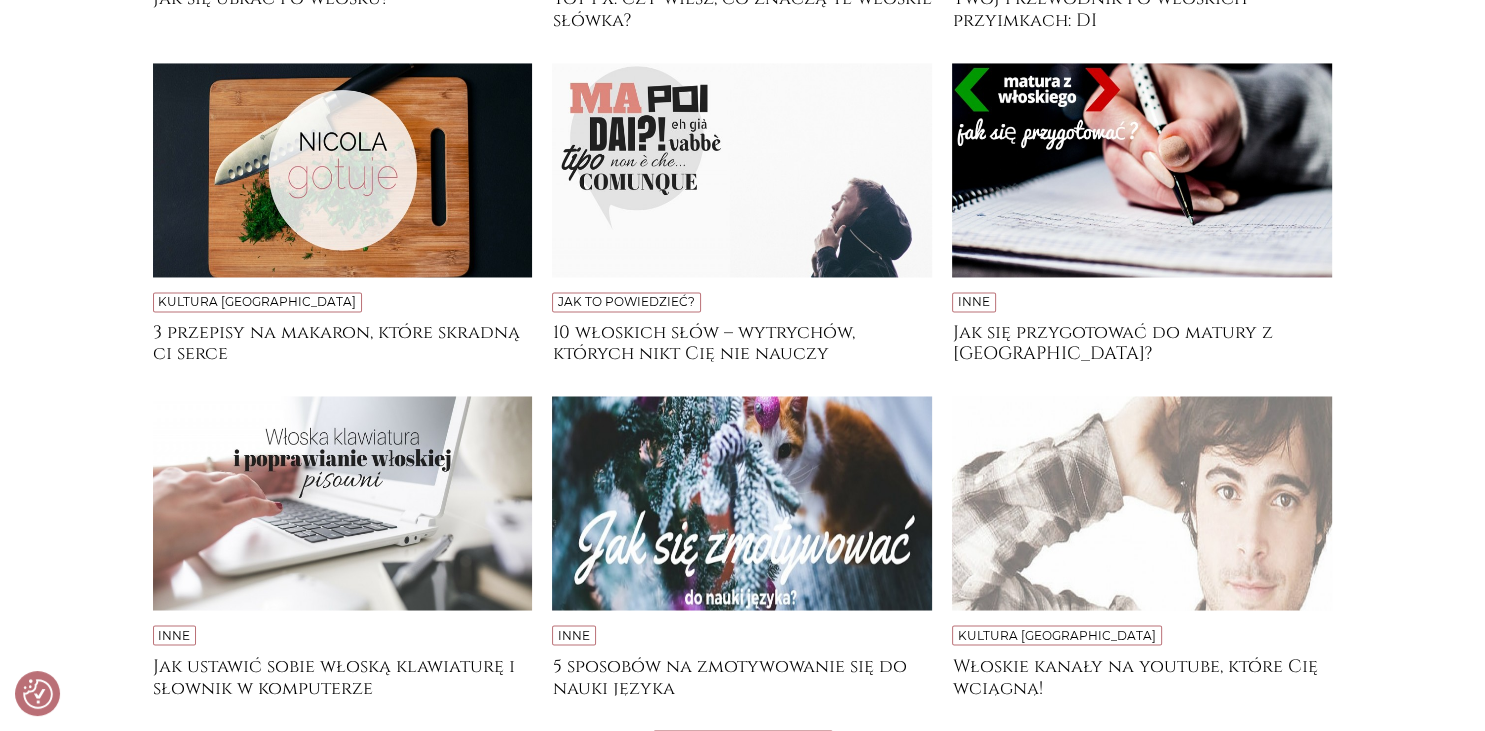 click on "Więcej wpisów" at bounding box center [736, 751] 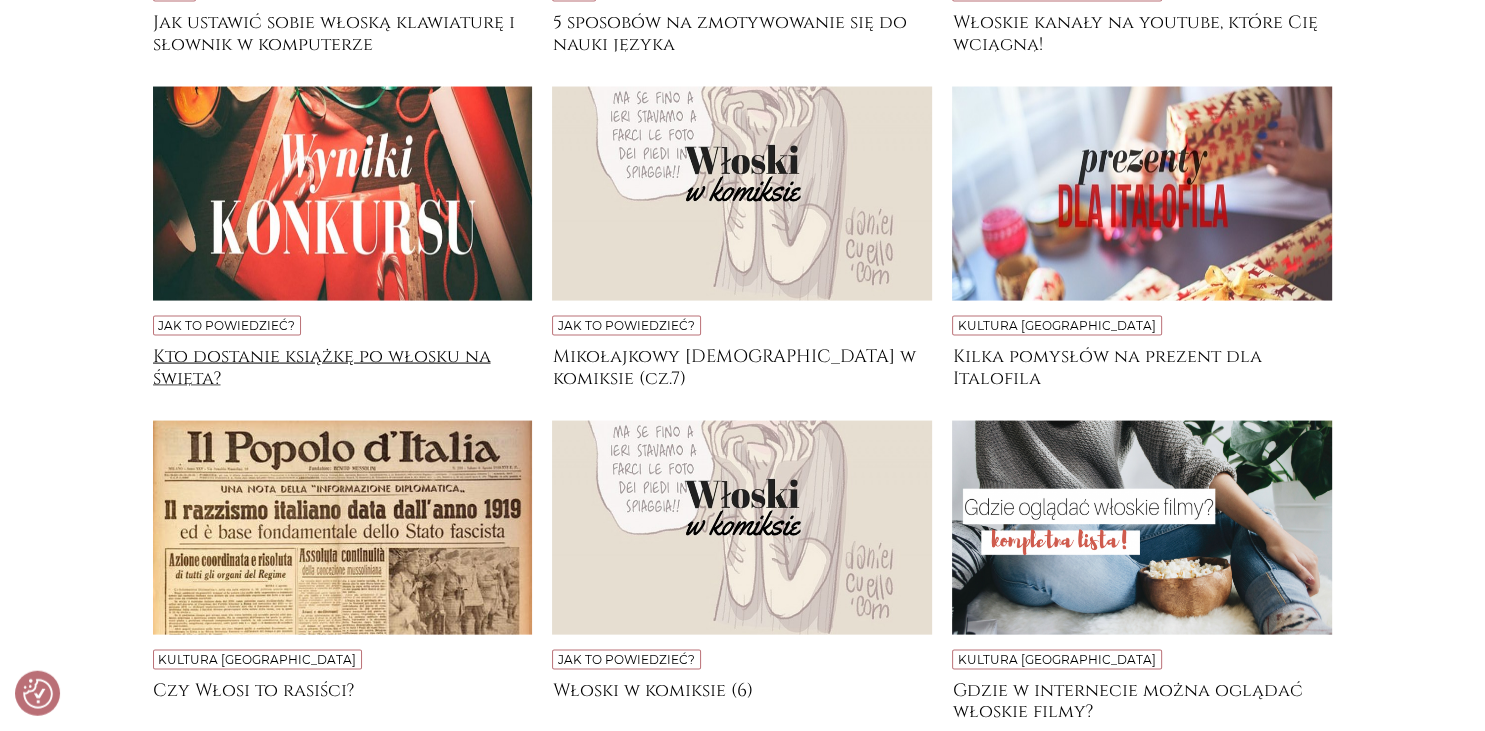 scroll, scrollTop: 11404, scrollLeft: 0, axis: vertical 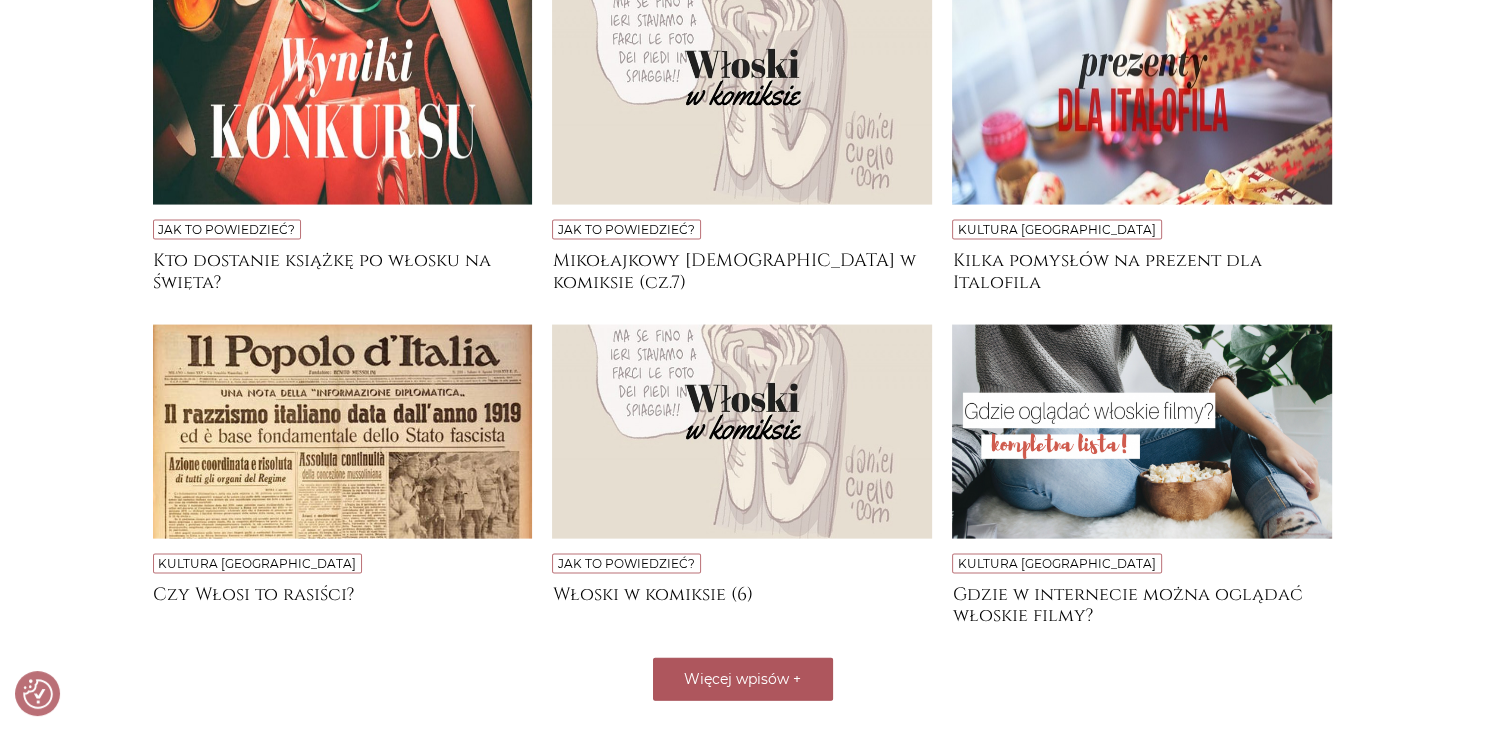 click on "Tekst
Jak to powiedzieć?
Jak nauczyć się włoskiego? 5 metod
Jak to powiedzieć?
Czy język włoski jest trudny?
Jak to powiedzieć?
10 podstawowych wyrażeń po włosku, które musisz znać, jeśli jedziesz do Włoch na wakacje" at bounding box center (743, -4694) 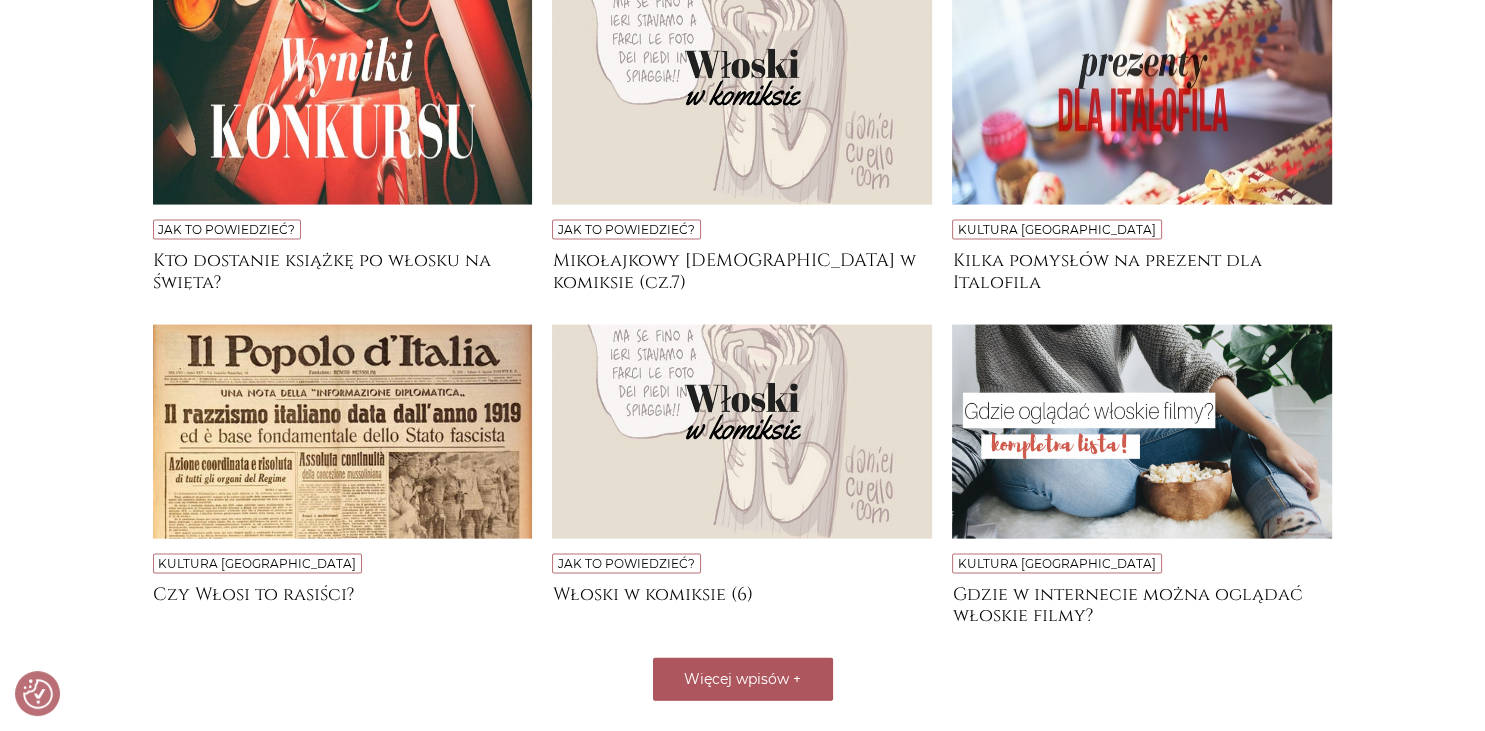 click on "Więcej wpisów" at bounding box center [736, 679] 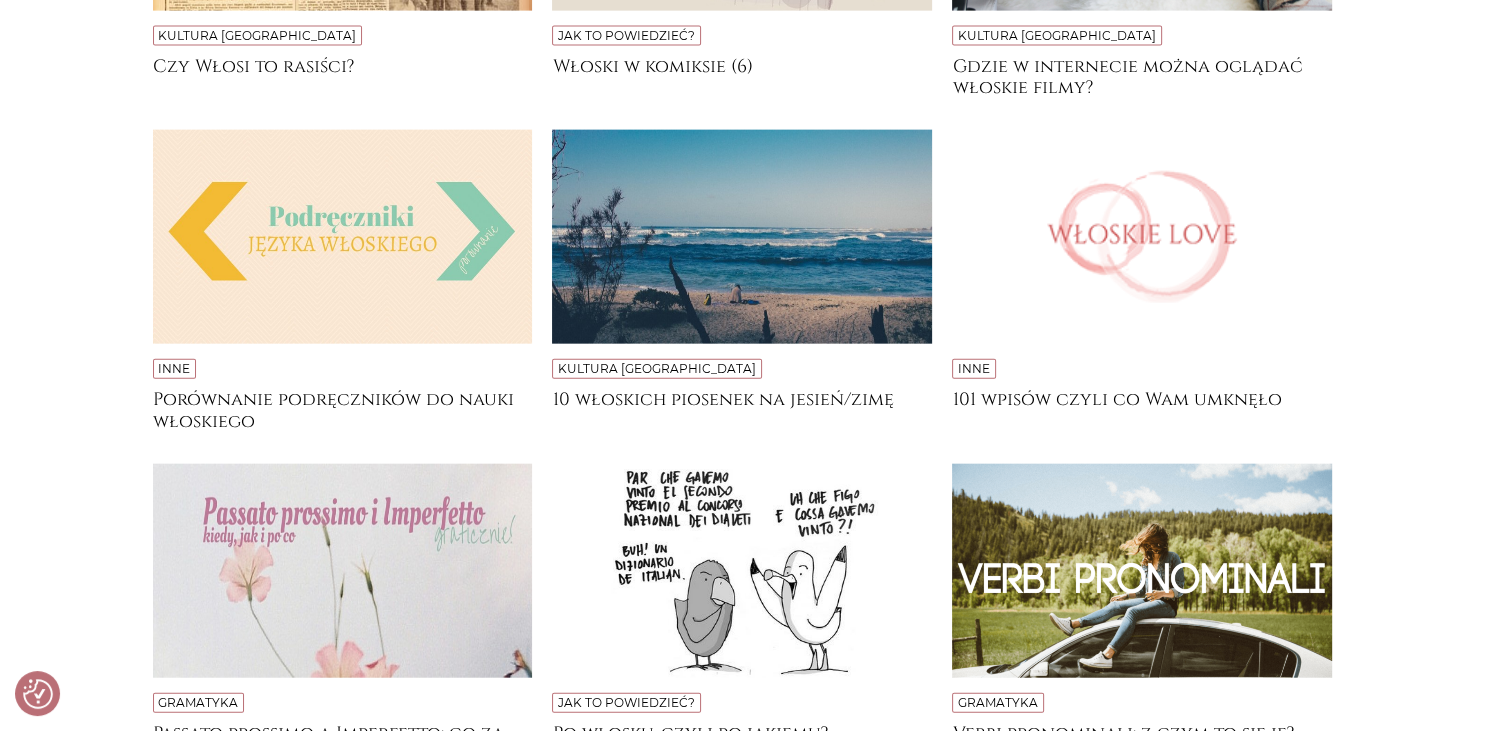 scroll, scrollTop: 12144, scrollLeft: 0, axis: vertical 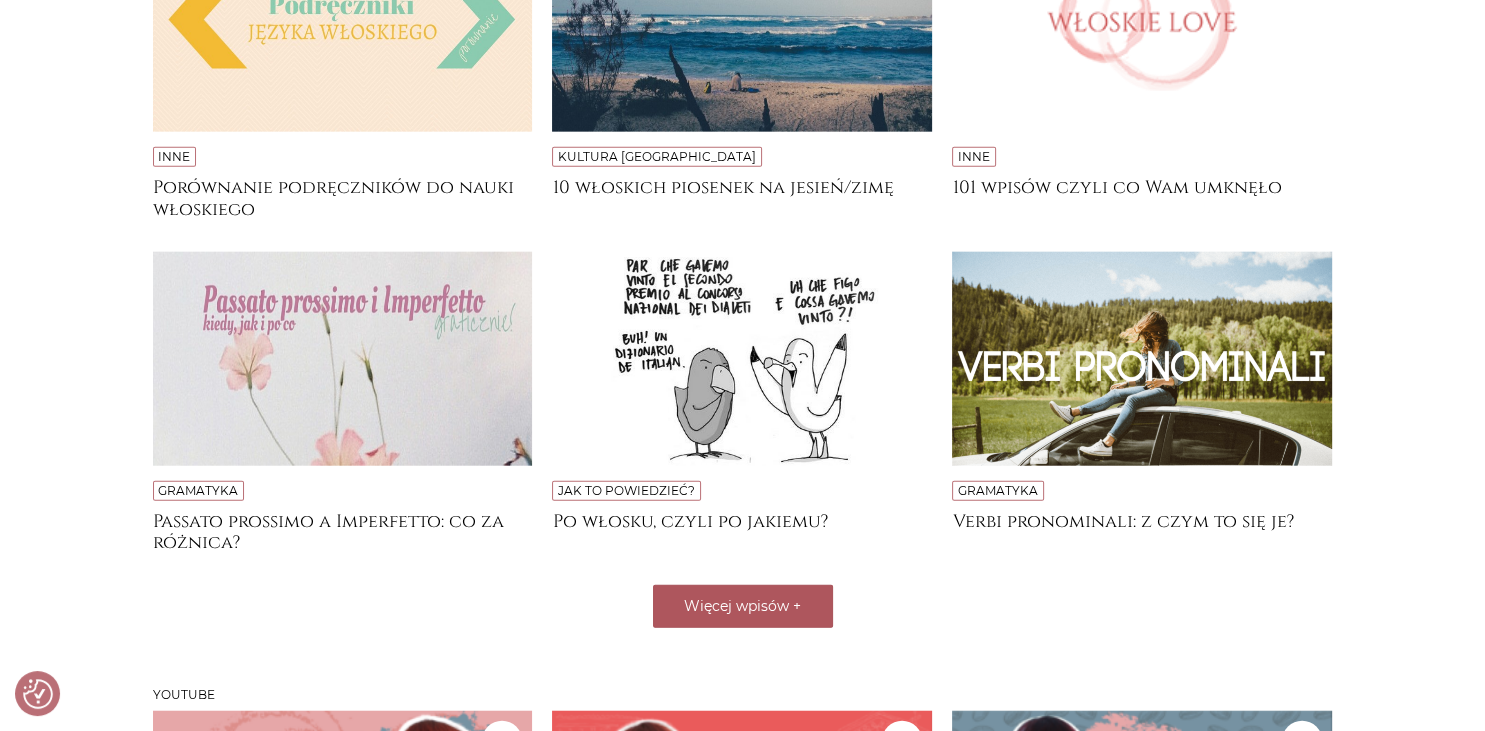 click on "Więcej wpisów" at bounding box center [736, 606] 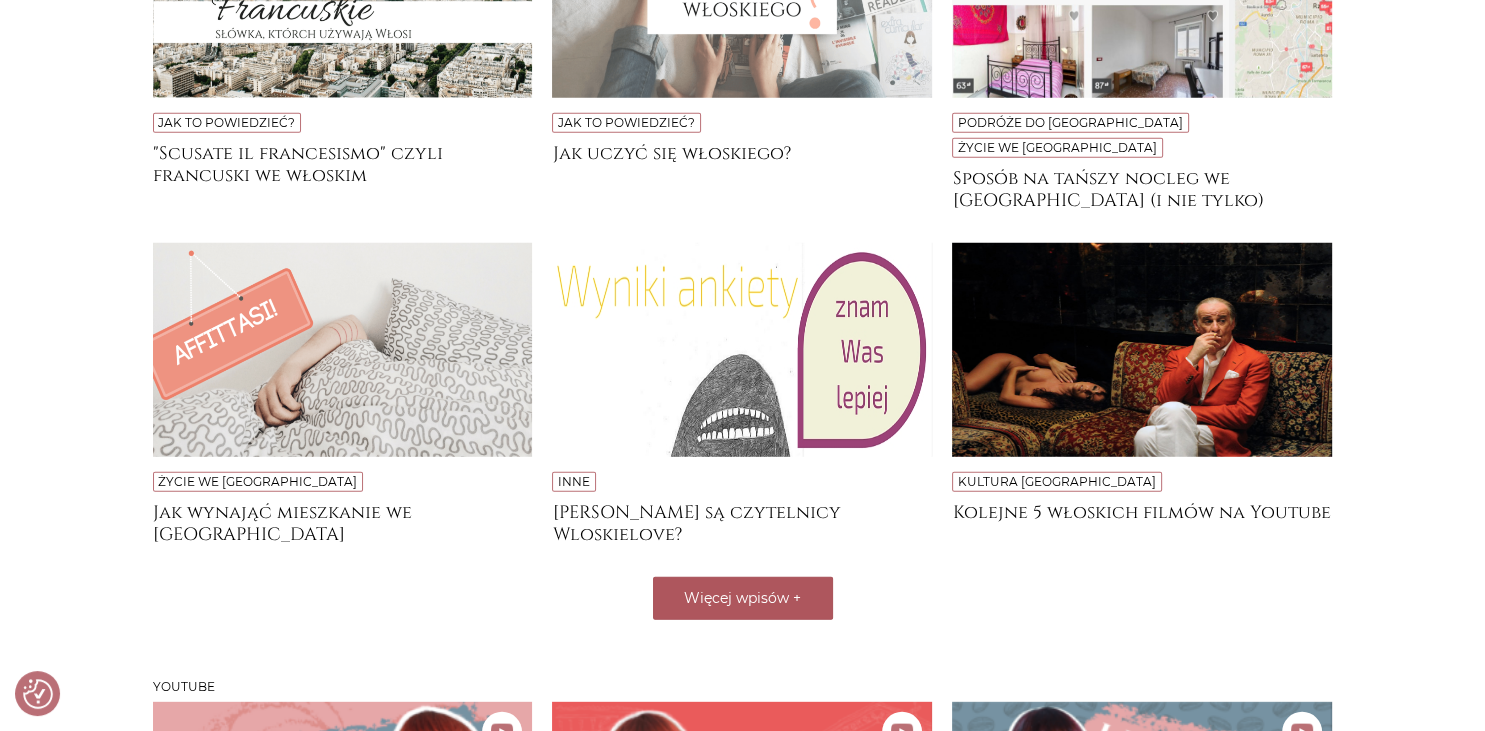 scroll, scrollTop: 12988, scrollLeft: 0, axis: vertical 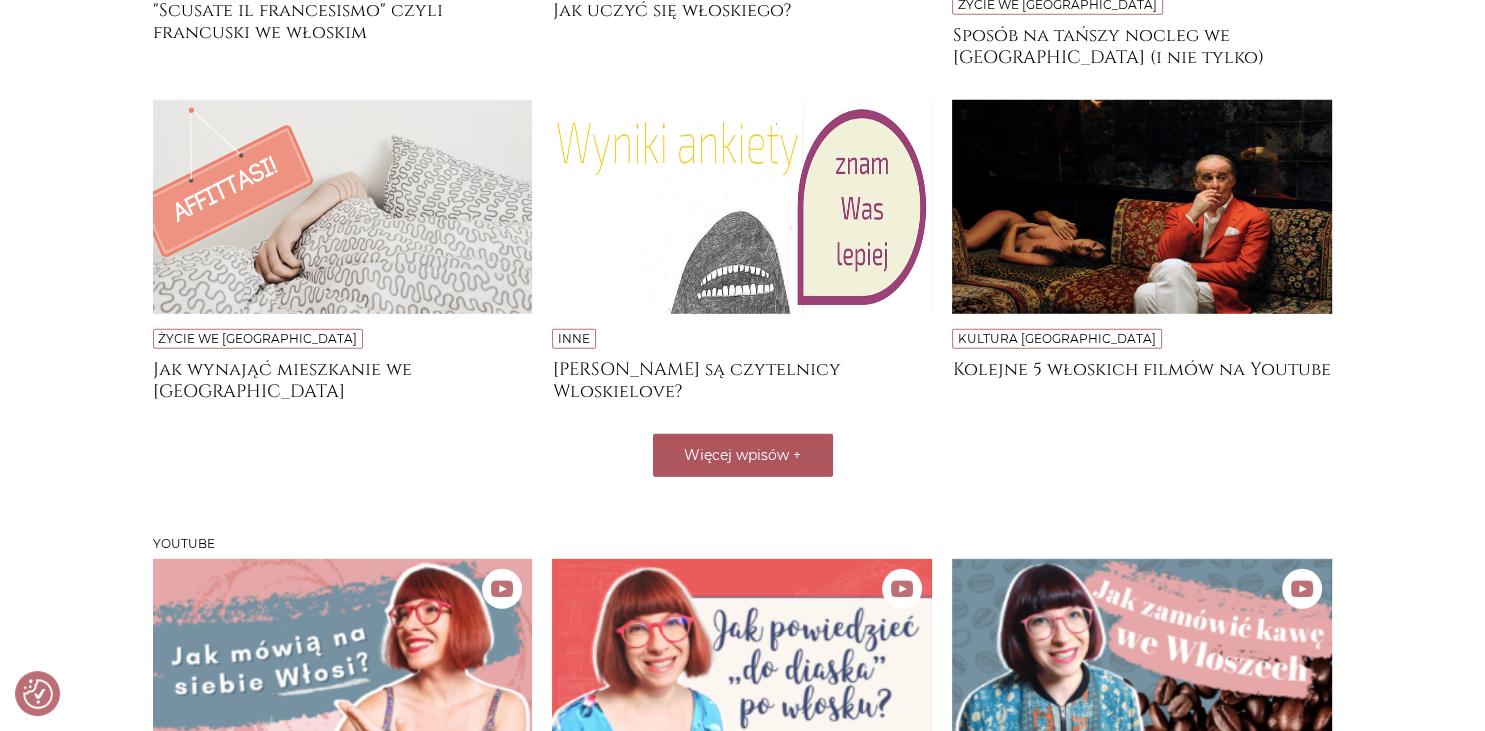 click on "Więcej wpisów" at bounding box center (736, 455) 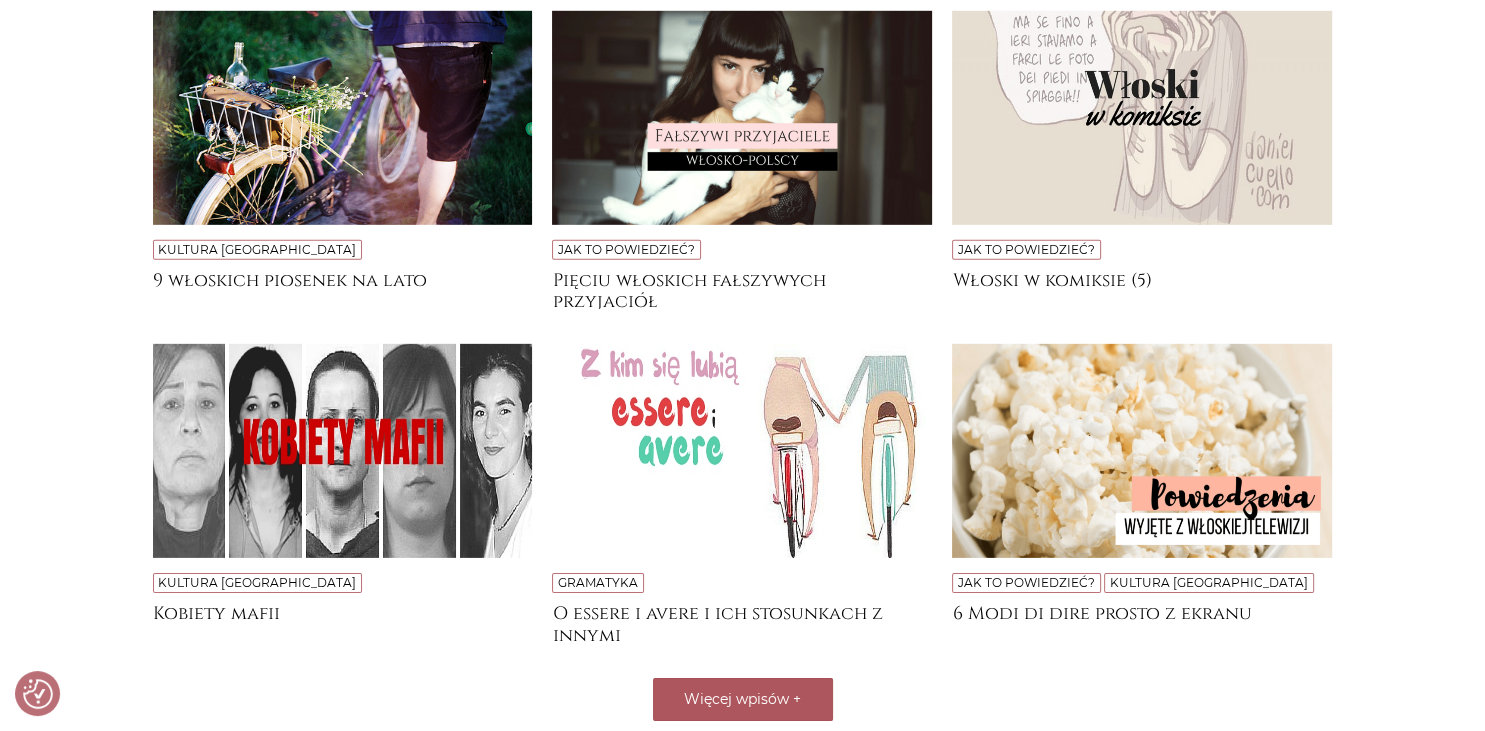 scroll, scrollTop: 13516, scrollLeft: 0, axis: vertical 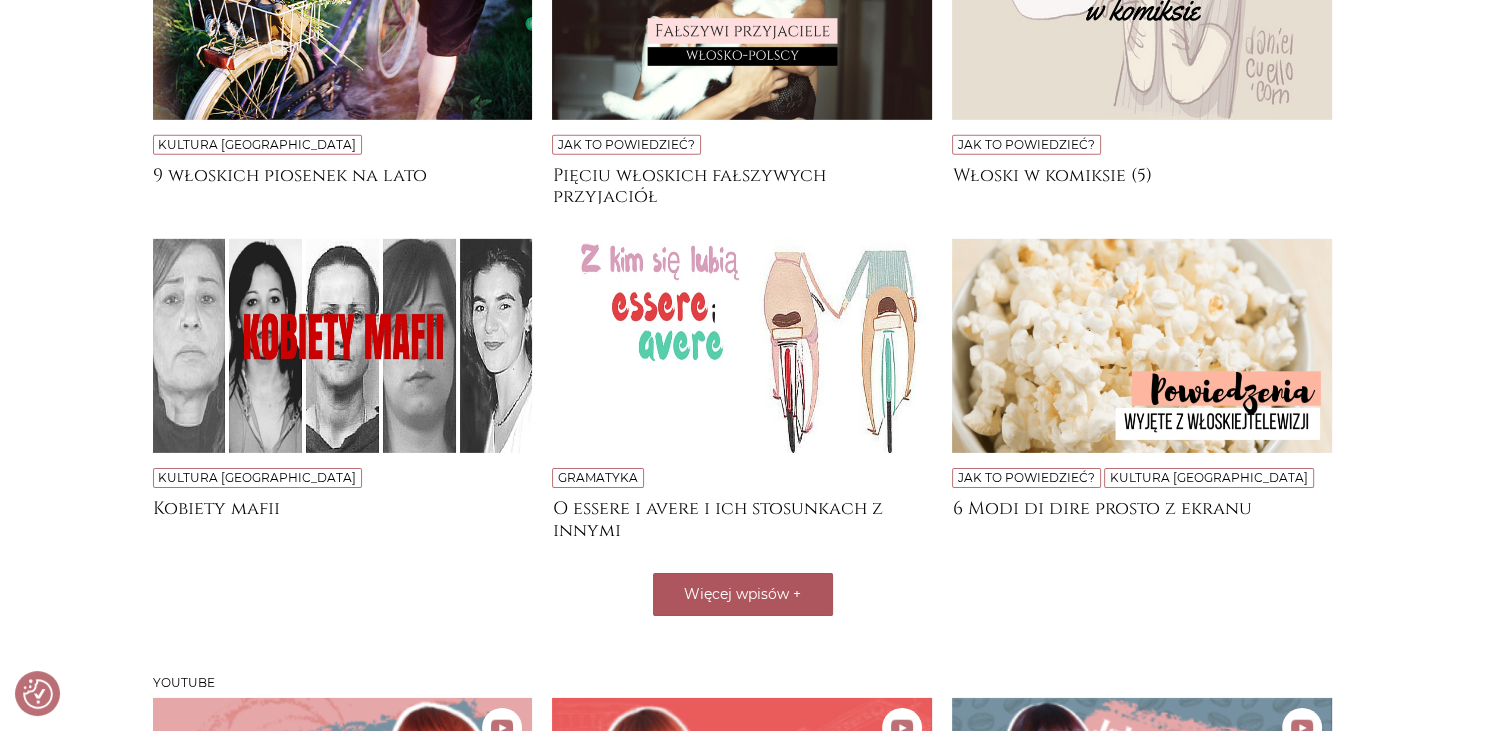click on "Więcej wpisów" at bounding box center [736, 594] 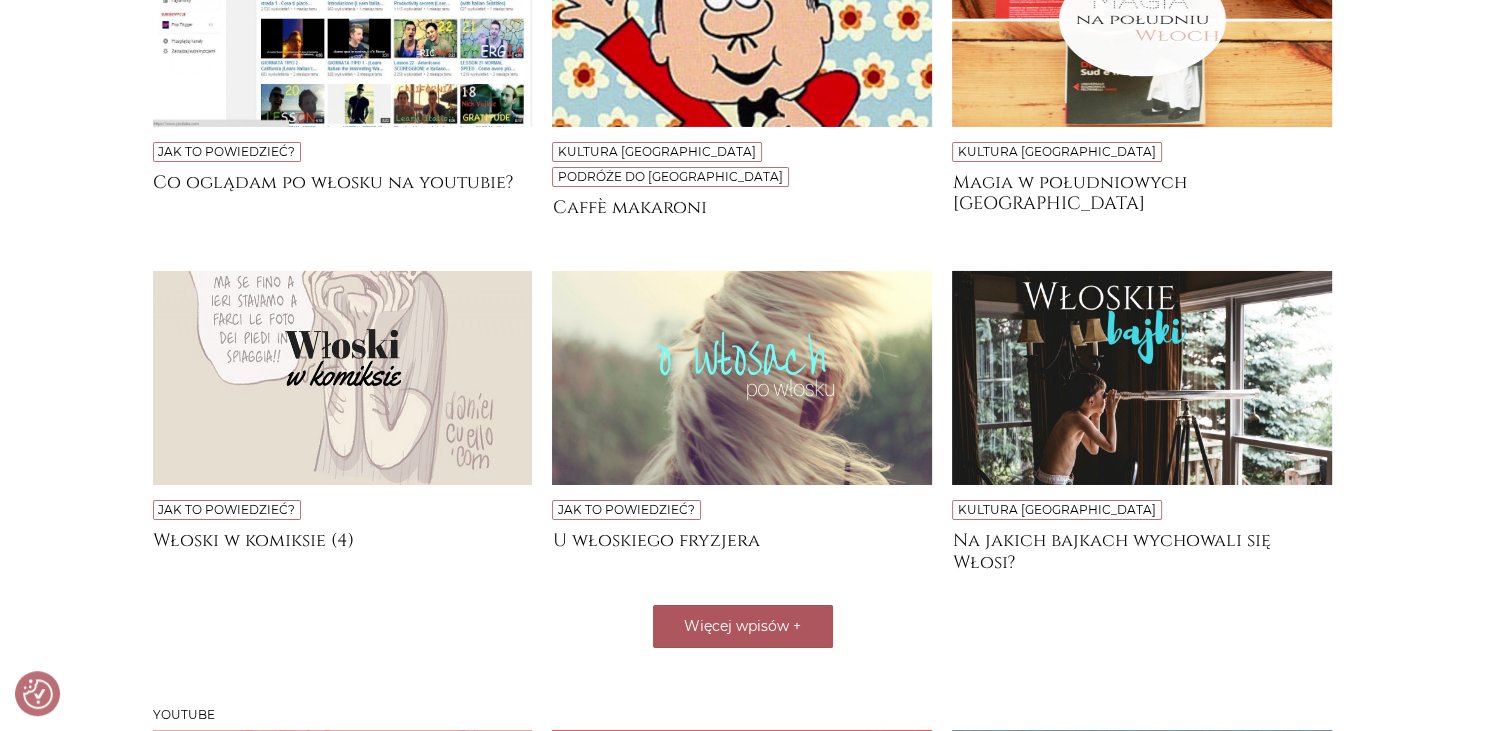 scroll, scrollTop: 14256, scrollLeft: 0, axis: vertical 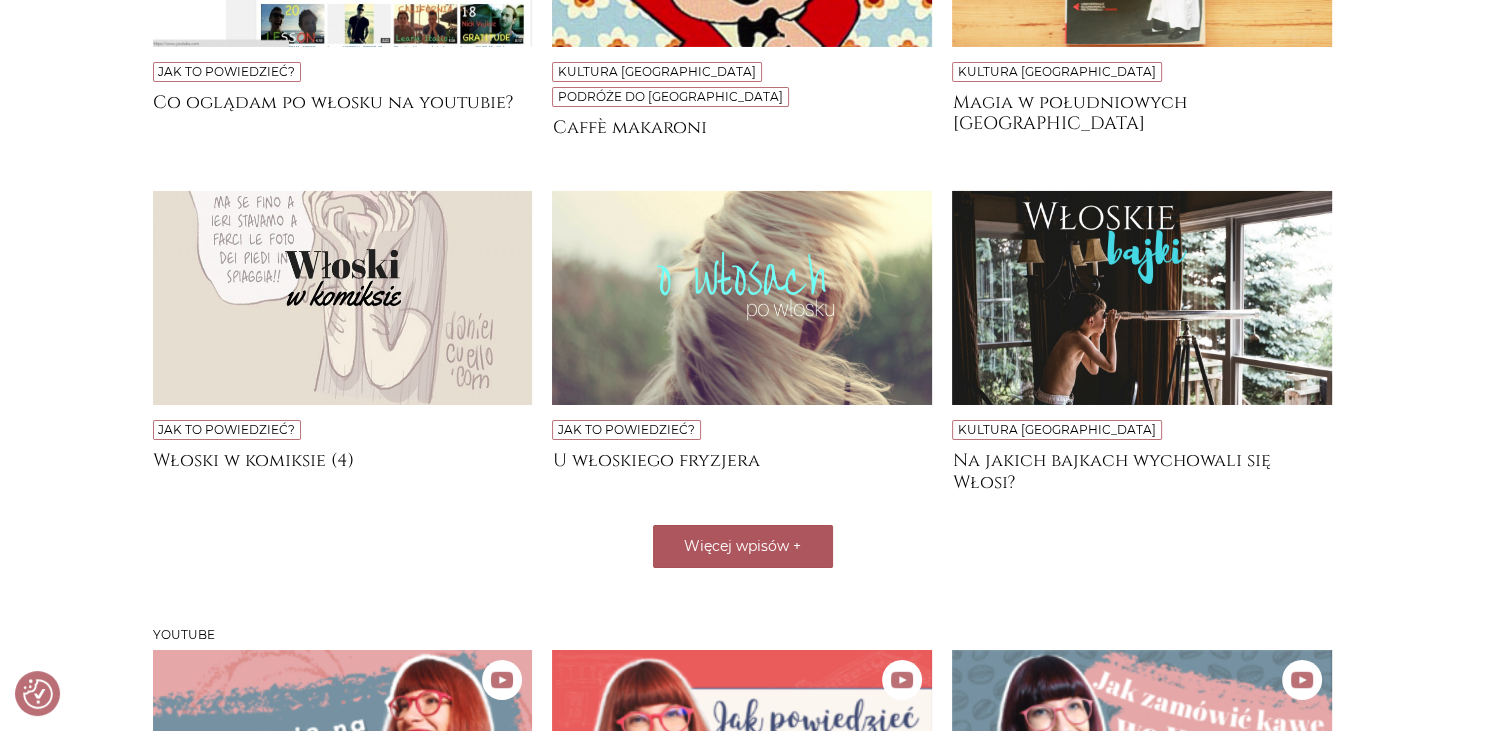 click on "Więcej wpisów" at bounding box center [736, 546] 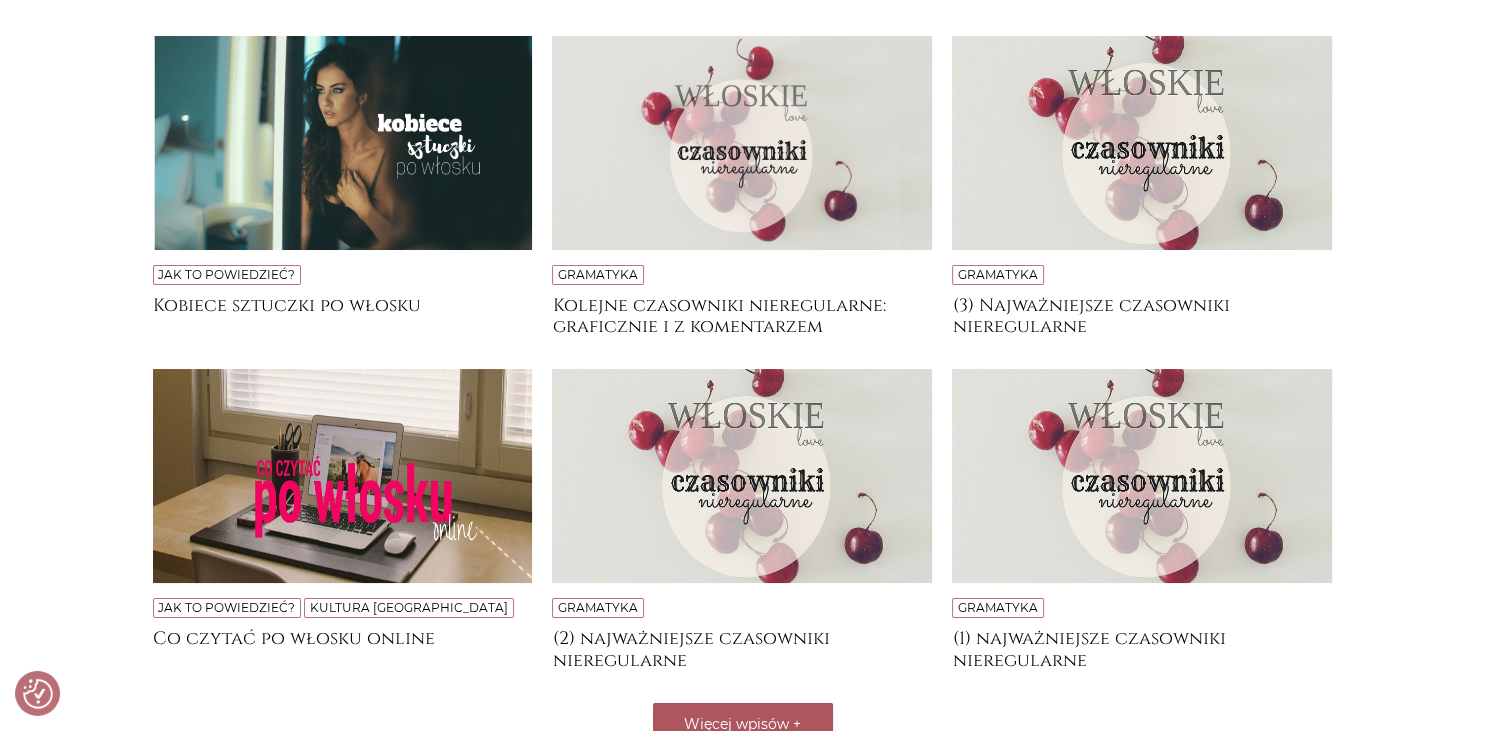 scroll, scrollTop: 14889, scrollLeft: 0, axis: vertical 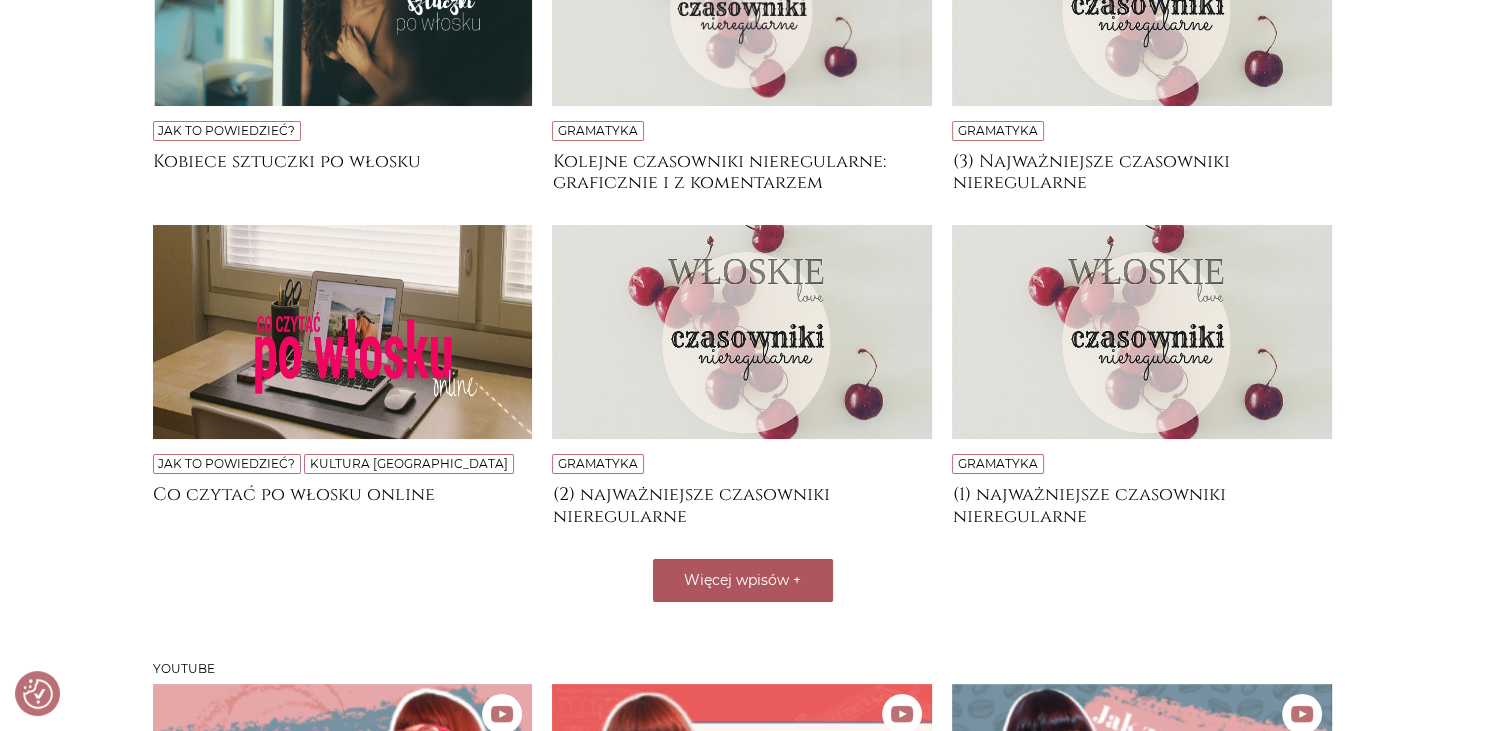 click on "Więcej wpisów   +" at bounding box center (743, 580) 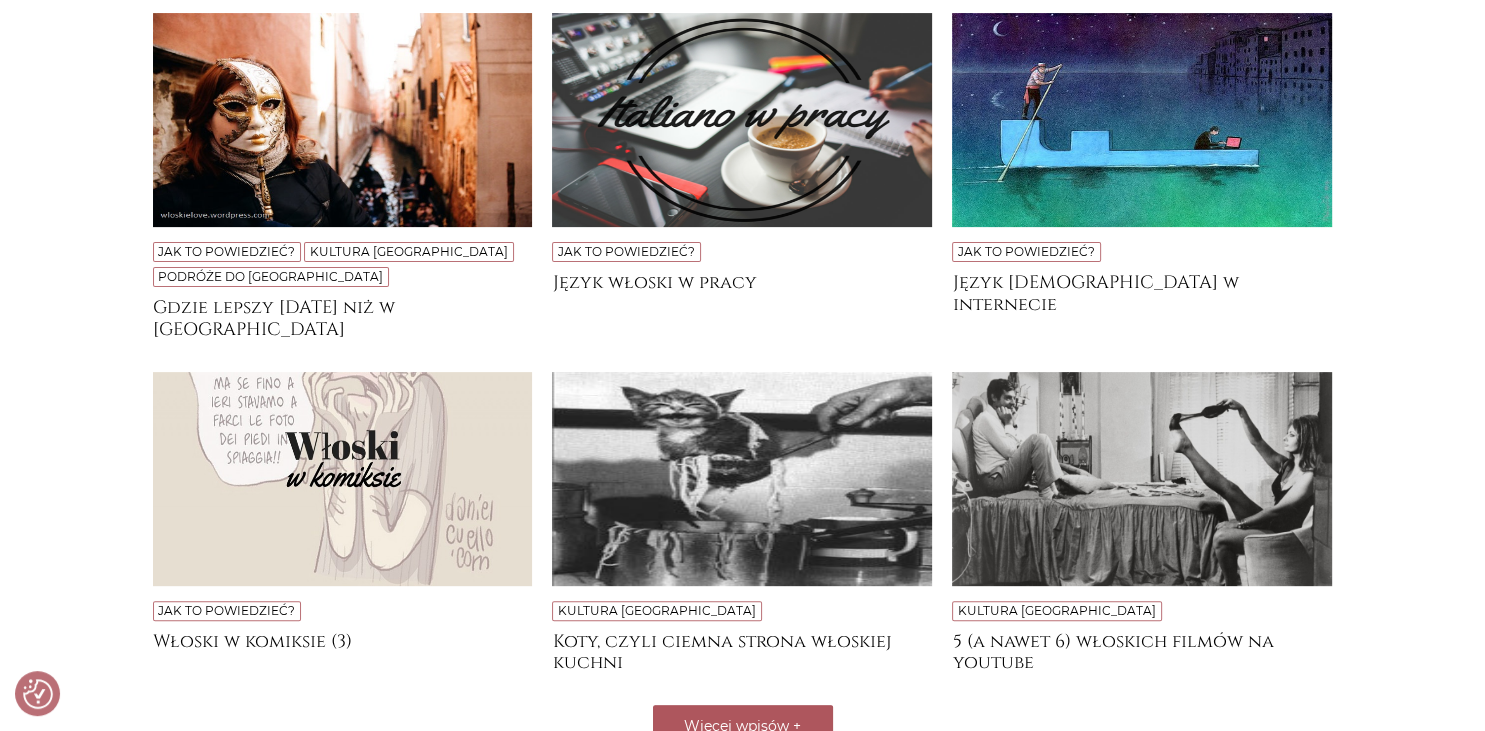 scroll, scrollTop: 15523, scrollLeft: 0, axis: vertical 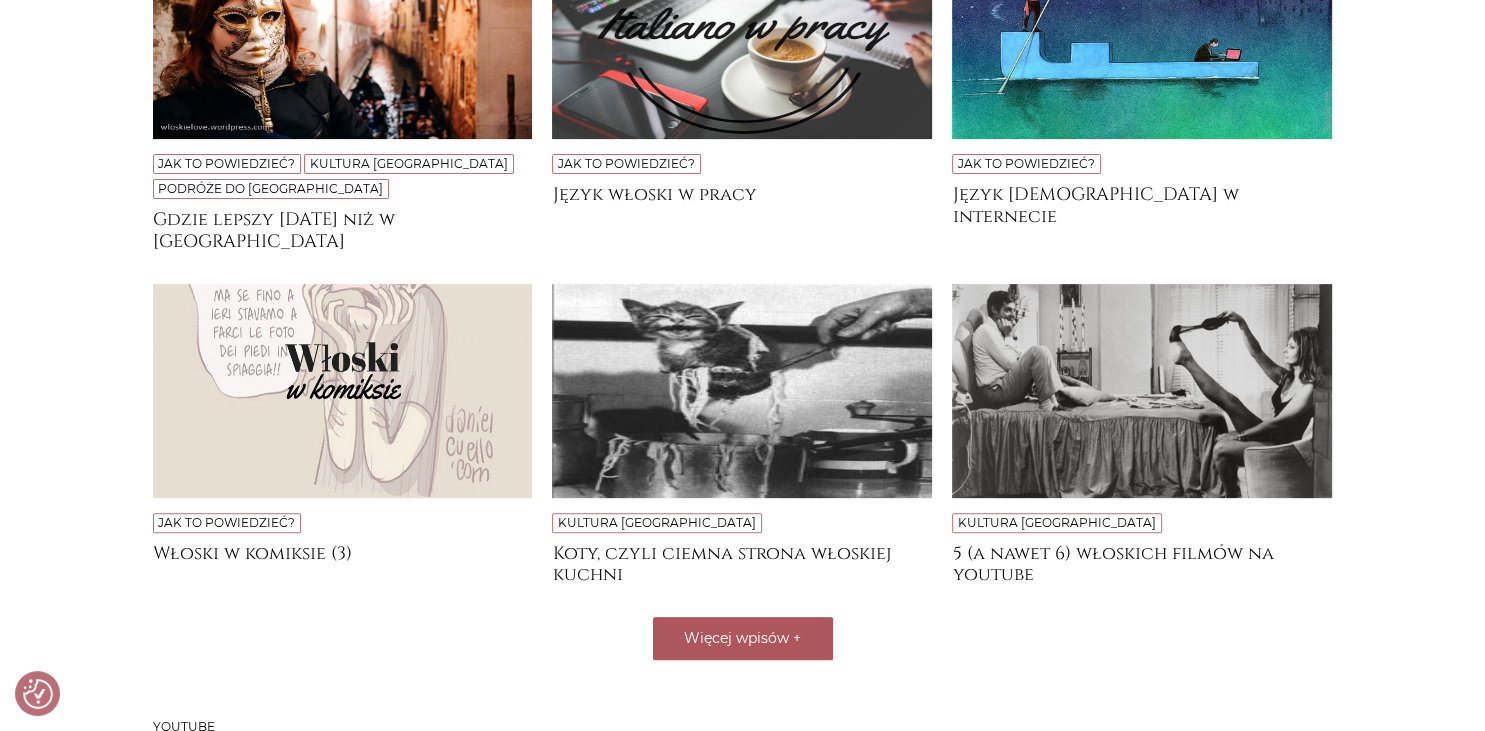 click on "Więcej wpisów   +" at bounding box center [743, 638] 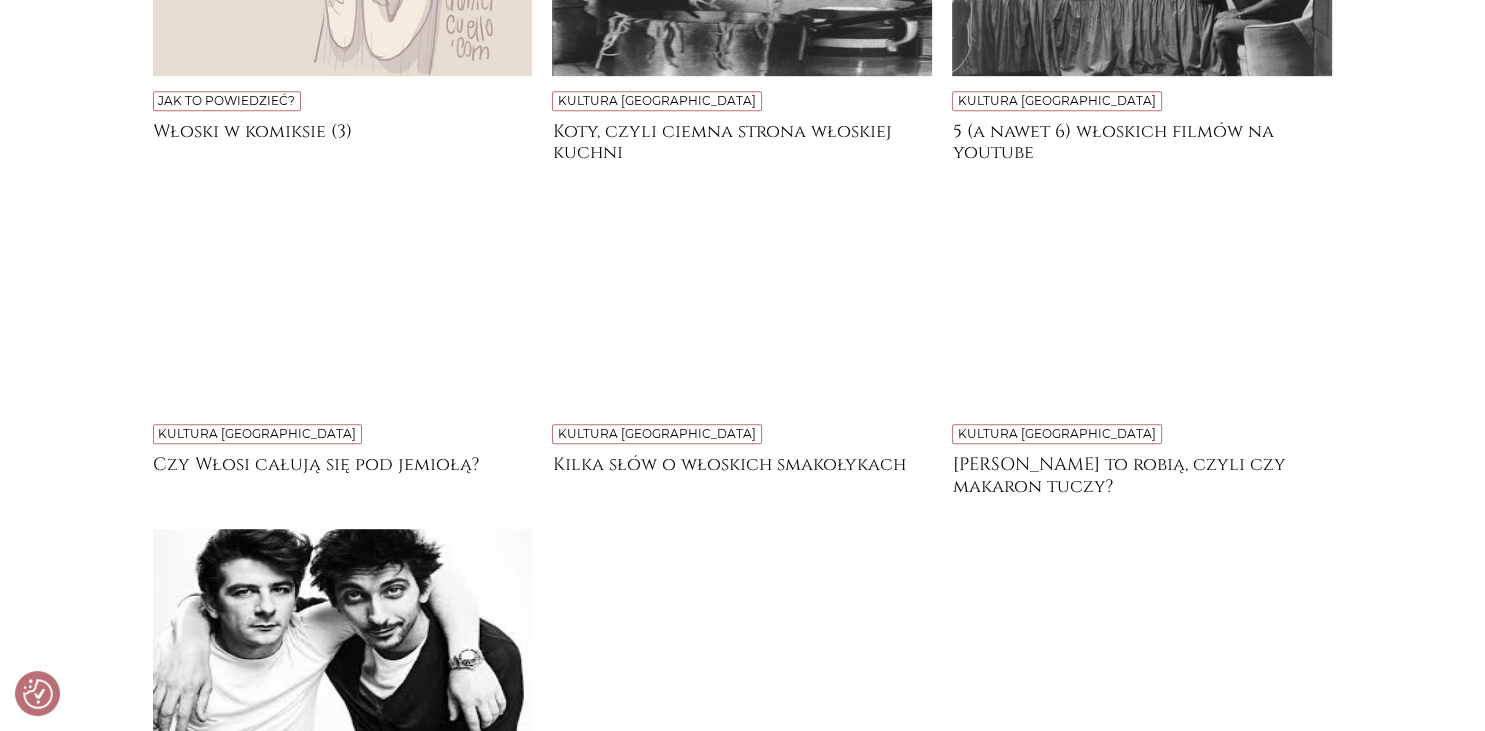 scroll, scrollTop: 16156, scrollLeft: 0, axis: vertical 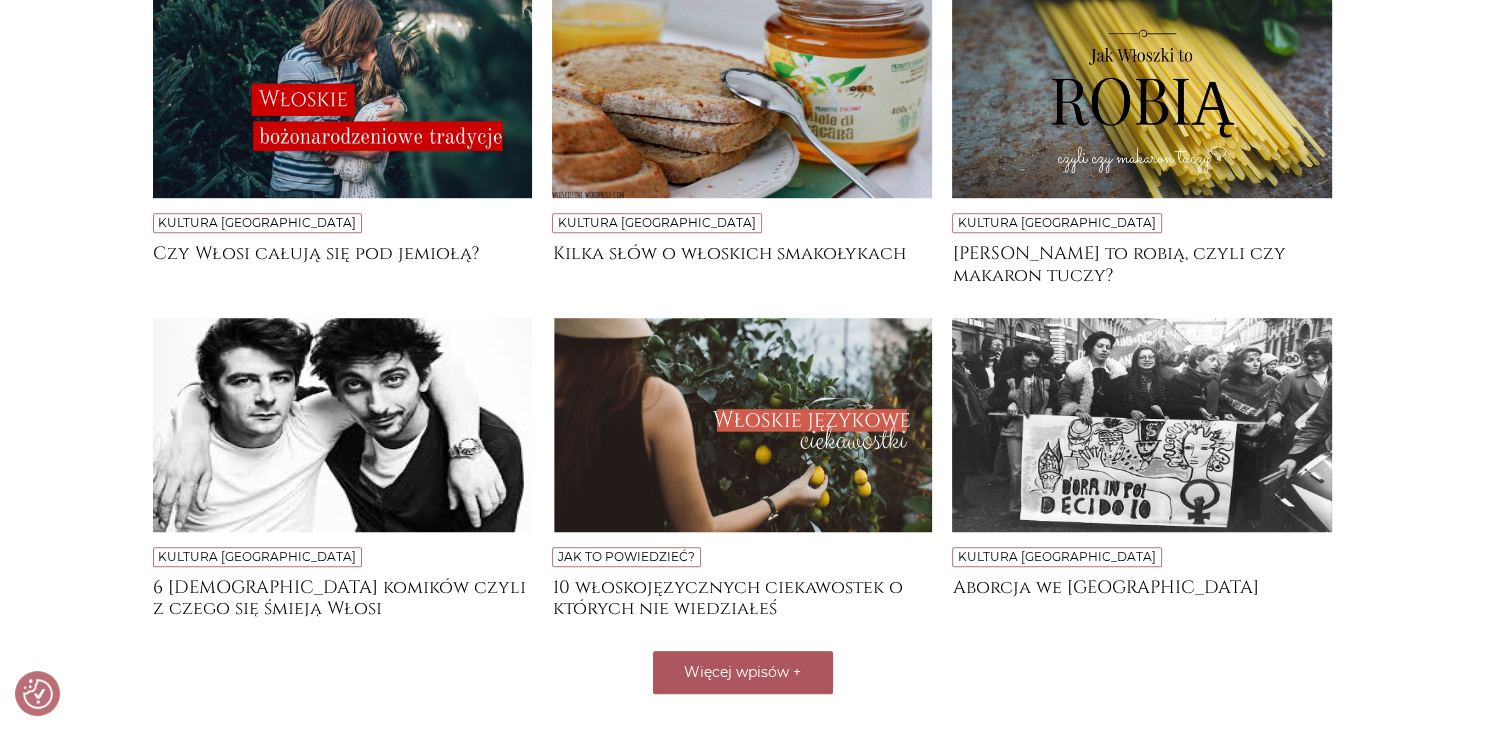 click on "Więcej wpisów   +" at bounding box center [743, 672] 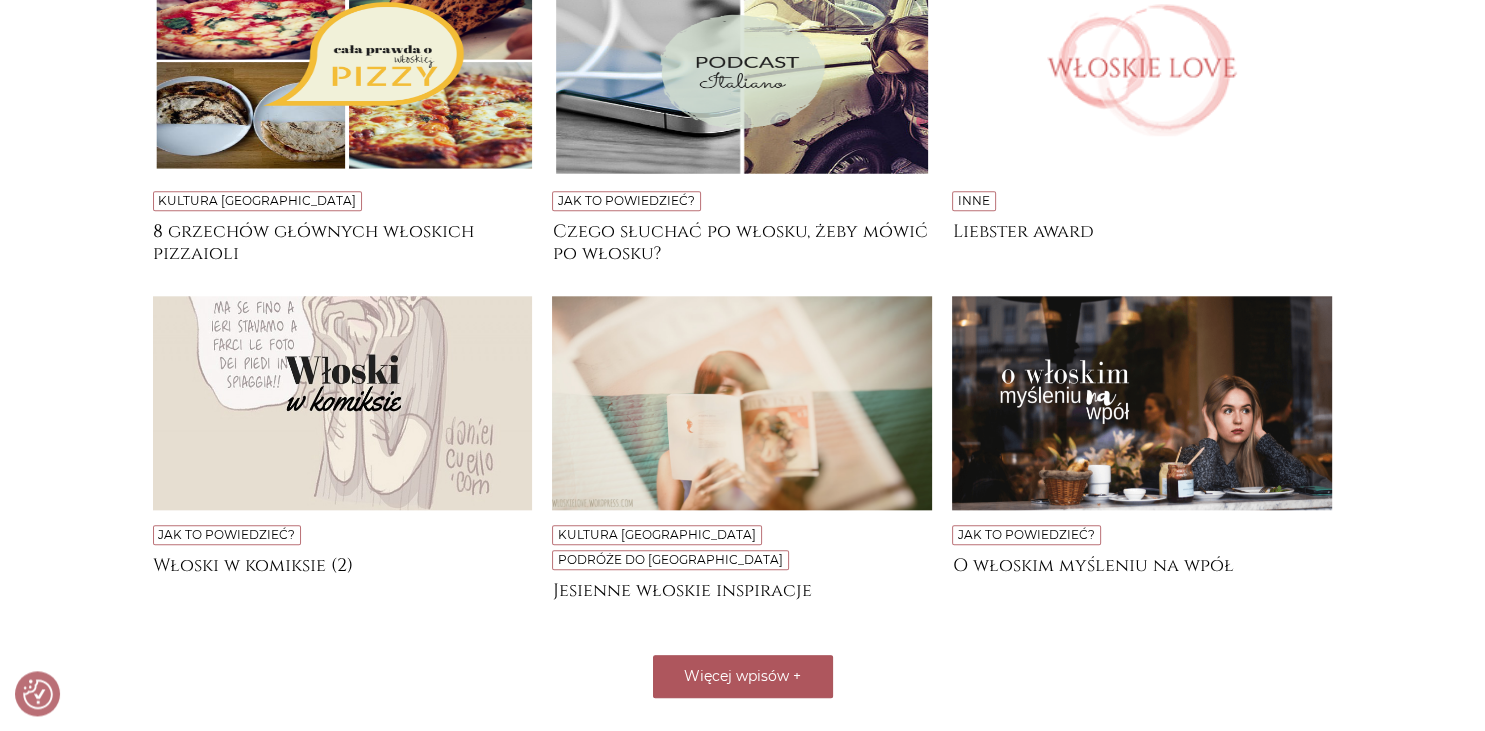 scroll, scrollTop: 17001, scrollLeft: 0, axis: vertical 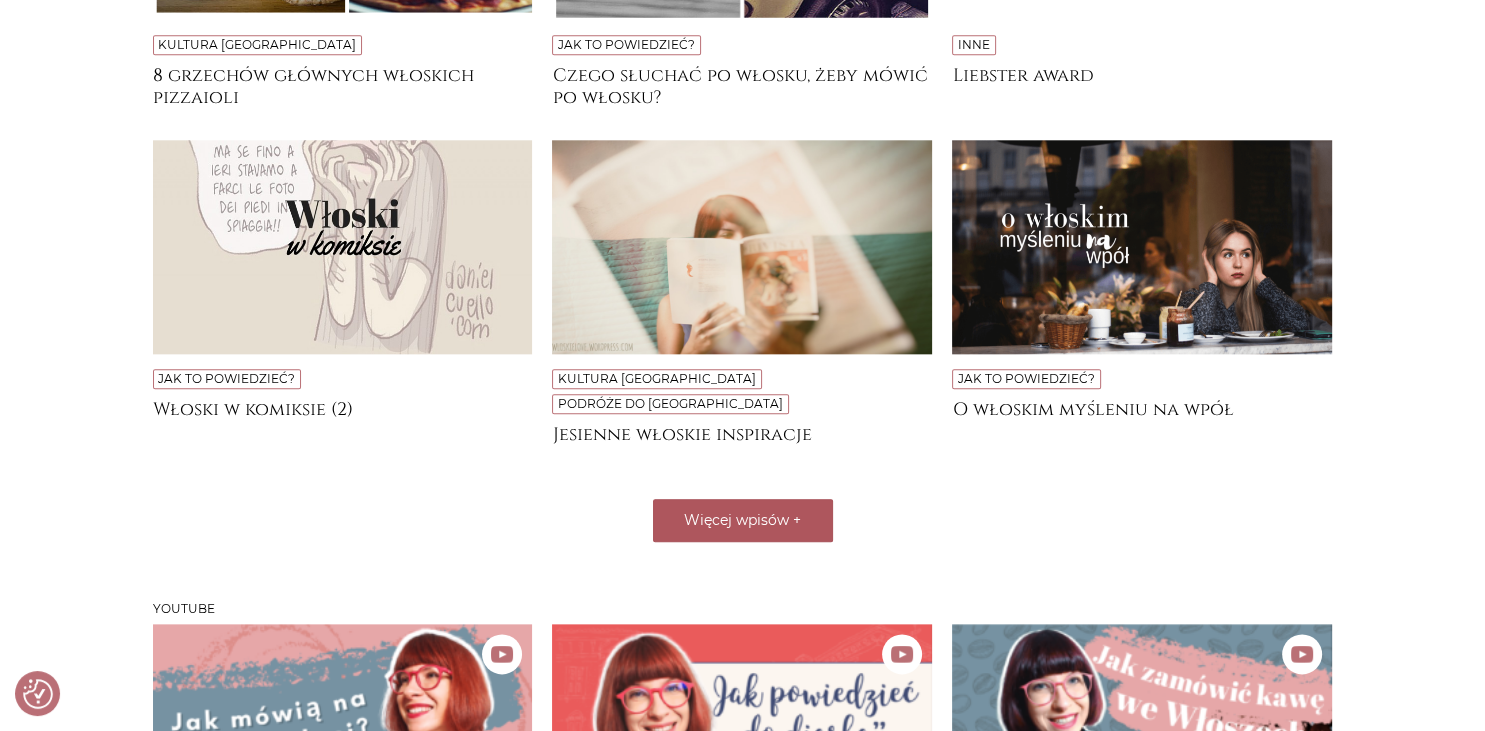 click on "Więcej wpisów" at bounding box center [736, 520] 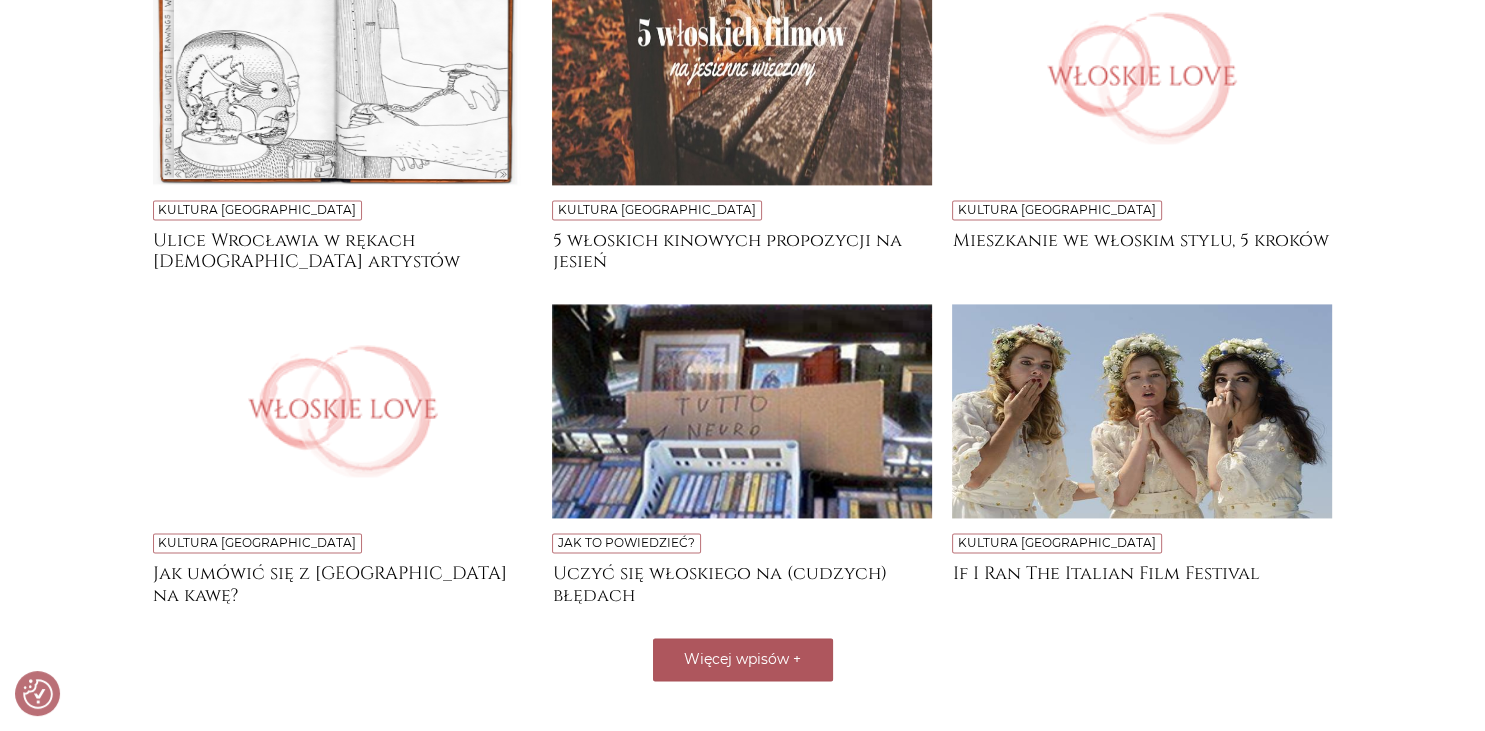 scroll, scrollTop: 17740, scrollLeft: 0, axis: vertical 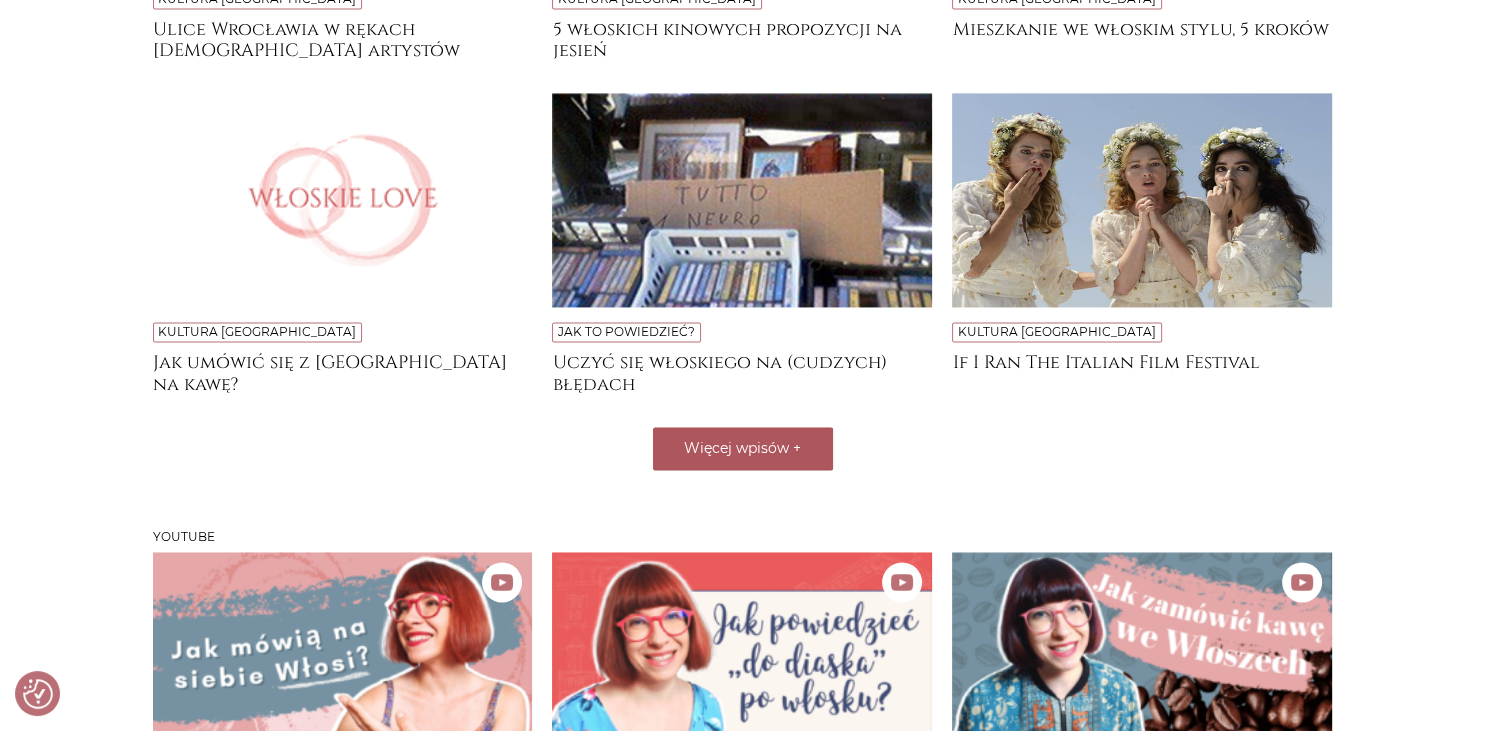 click on "Więcej wpisów   +" at bounding box center (743, 448) 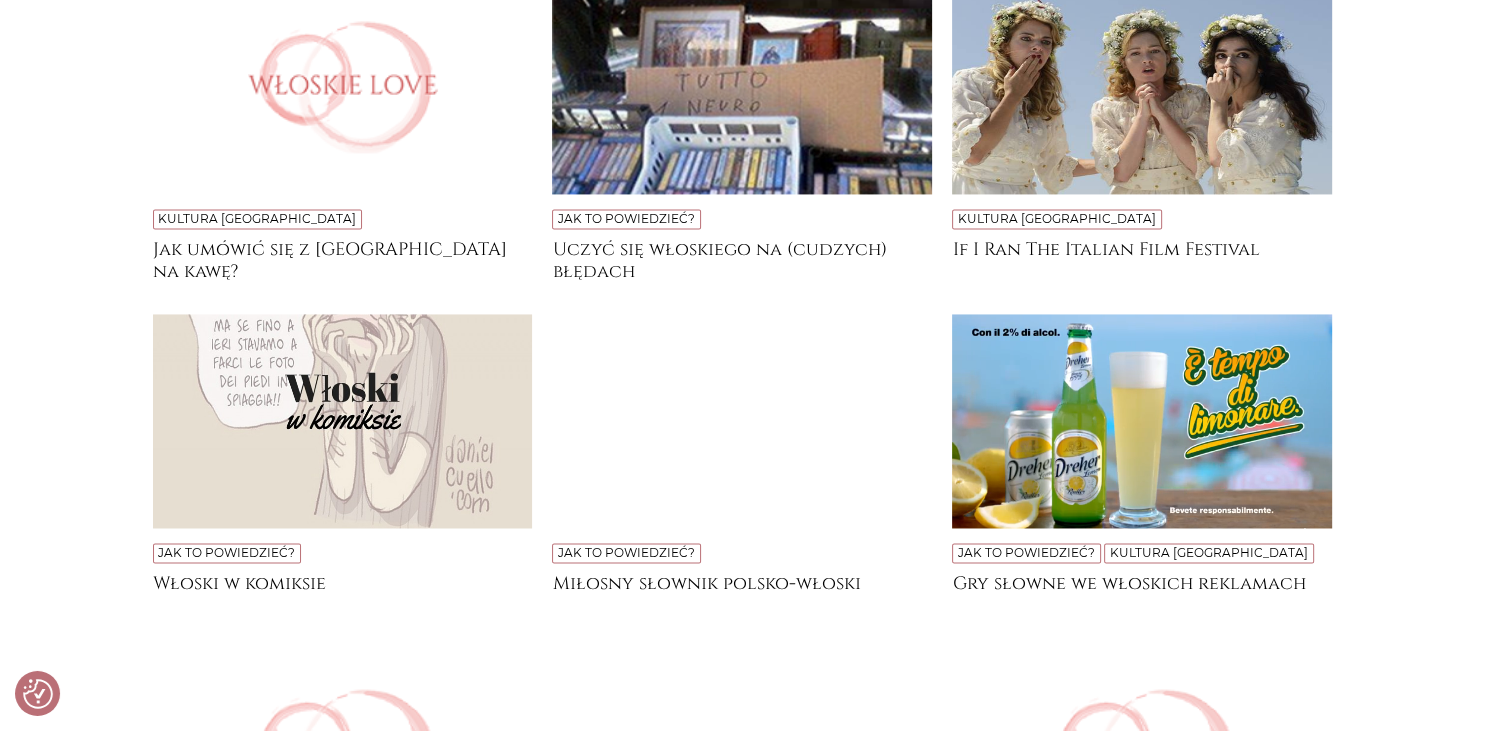 scroll, scrollTop: 18163, scrollLeft: 0, axis: vertical 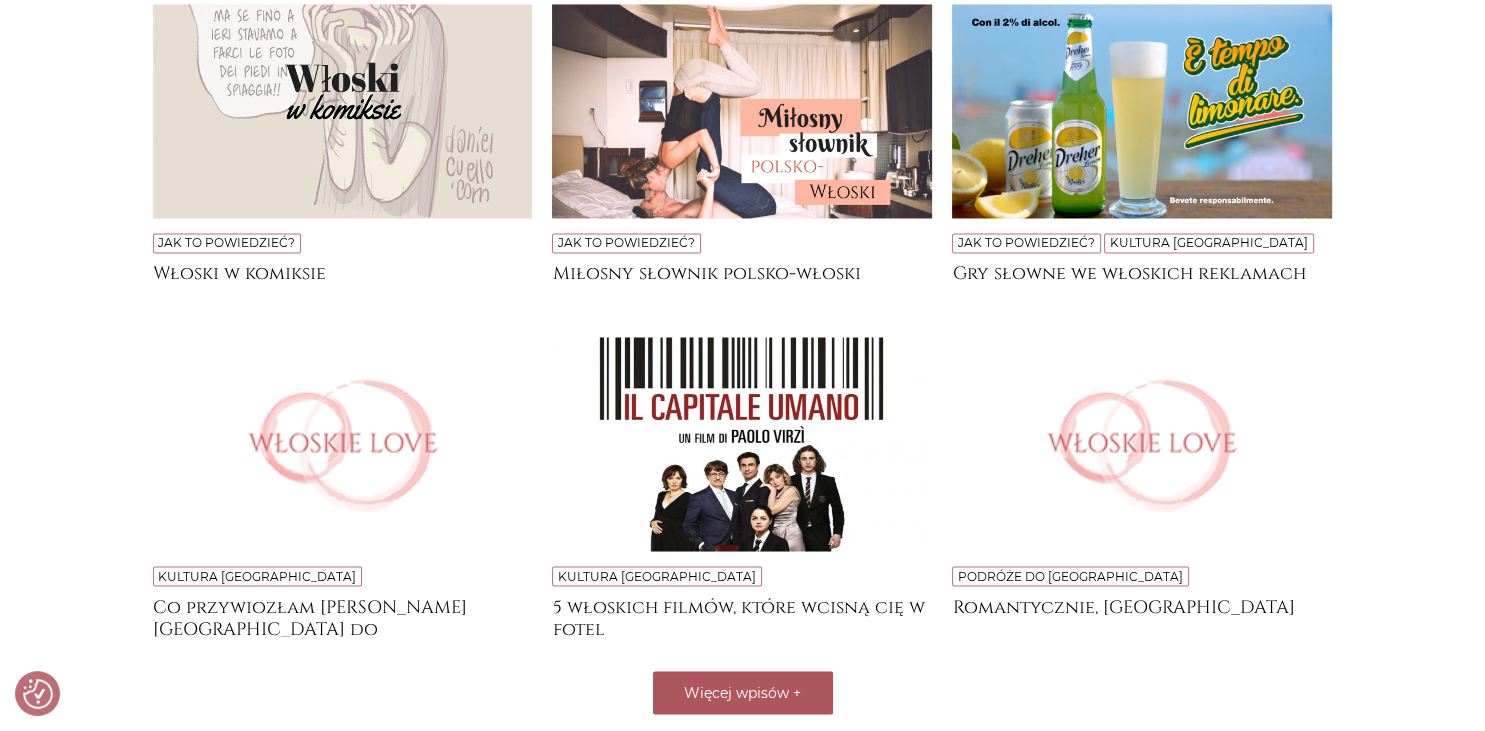 click on "Więcej wpisów" at bounding box center [736, 692] 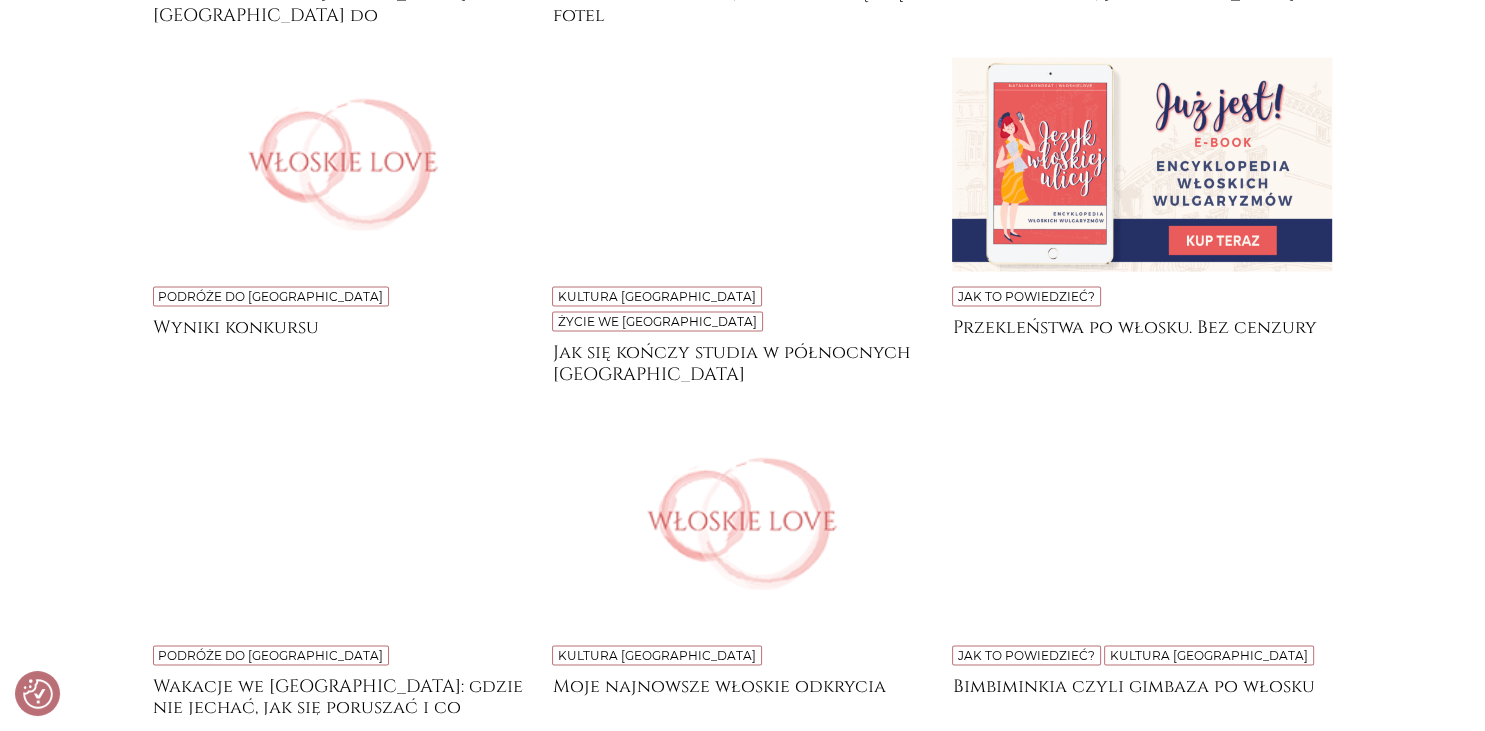 scroll, scrollTop: 18902, scrollLeft: 0, axis: vertical 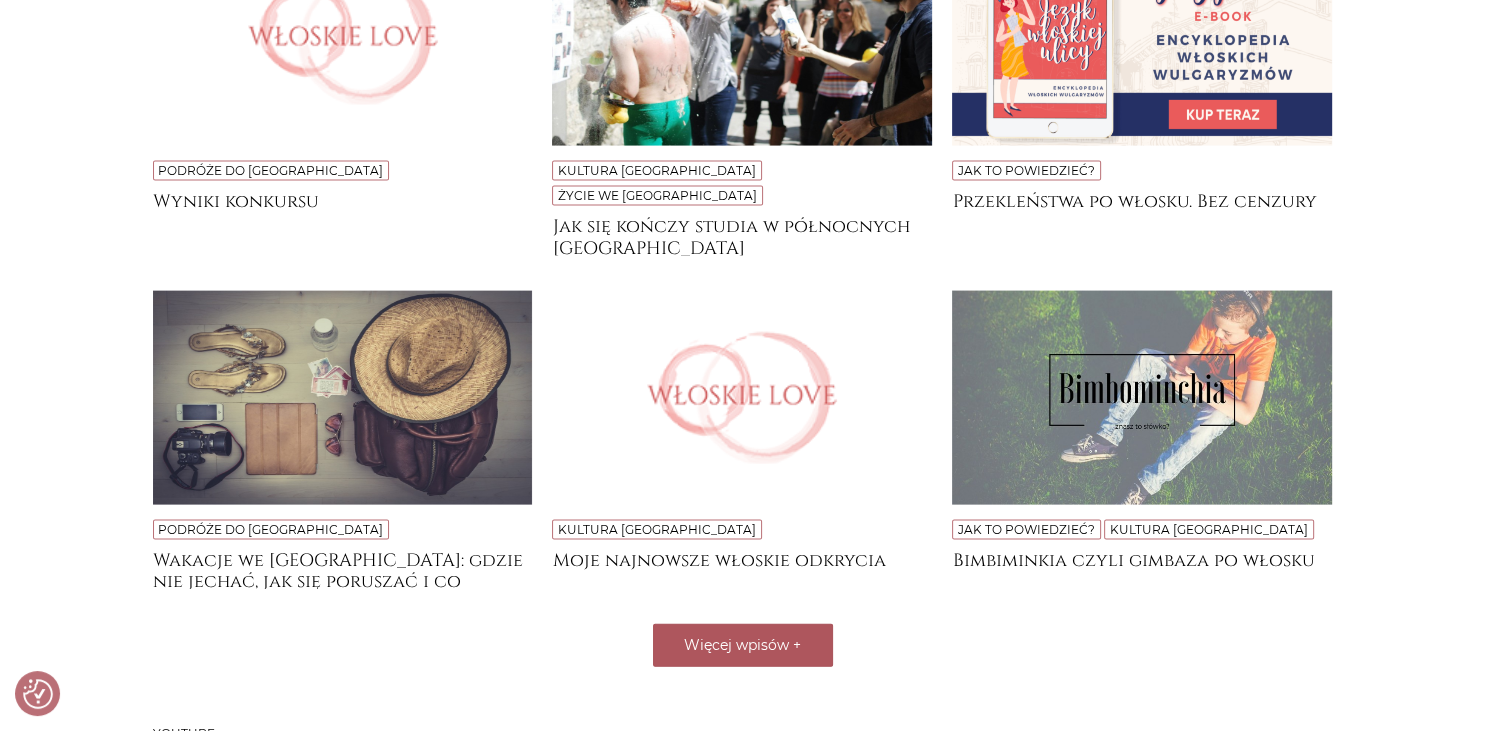 click on "Więcej wpisów" at bounding box center [736, 645] 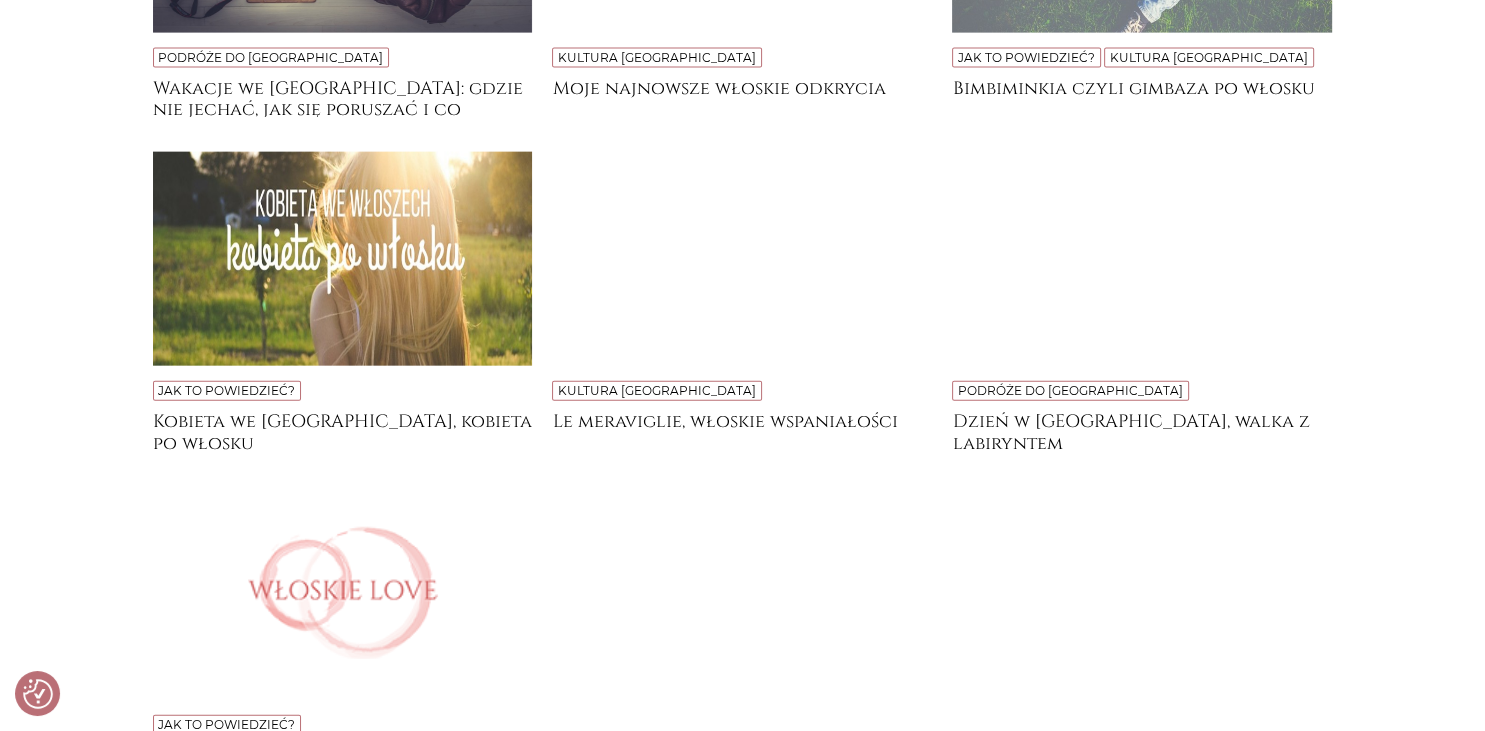 scroll, scrollTop: 19430, scrollLeft: 0, axis: vertical 